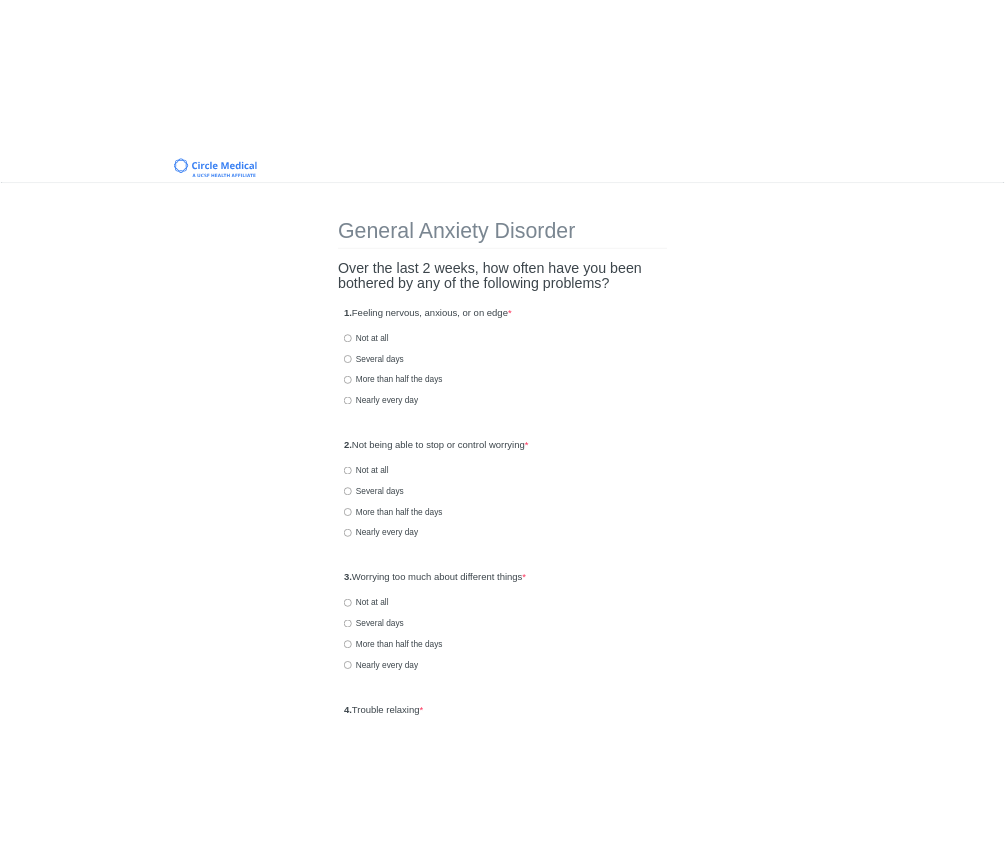 scroll, scrollTop: 0, scrollLeft: 0, axis: both 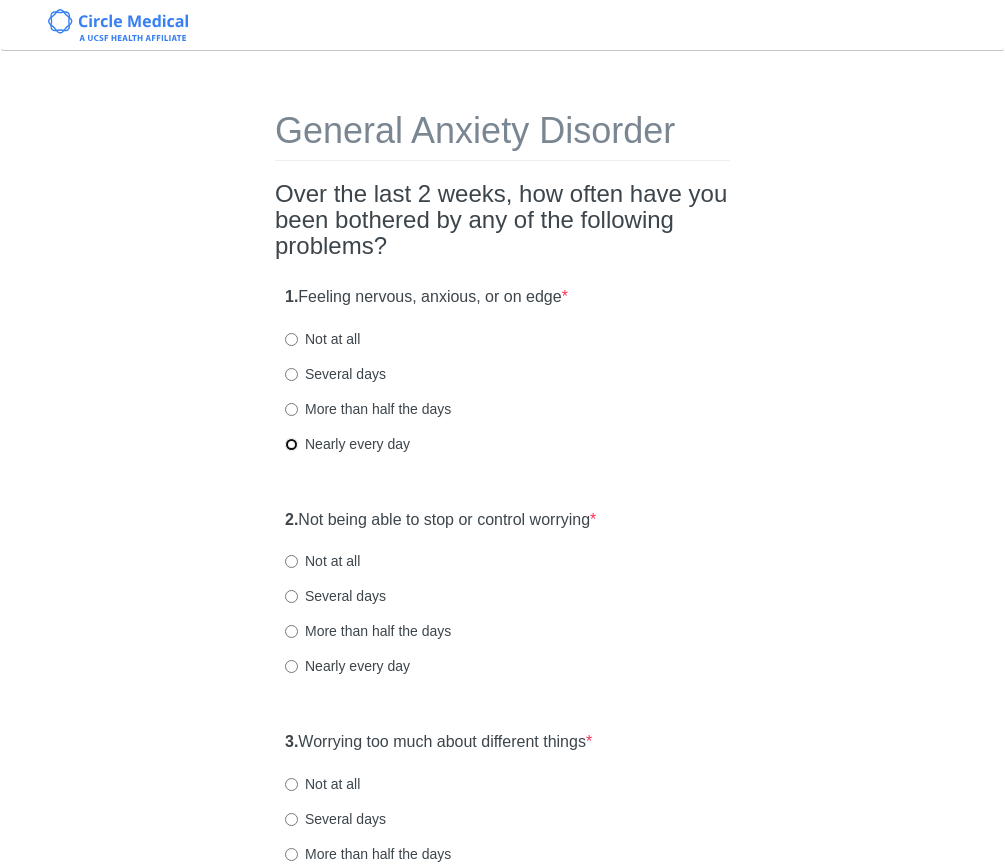 click on "Nearly every day" at bounding box center (291, 444) 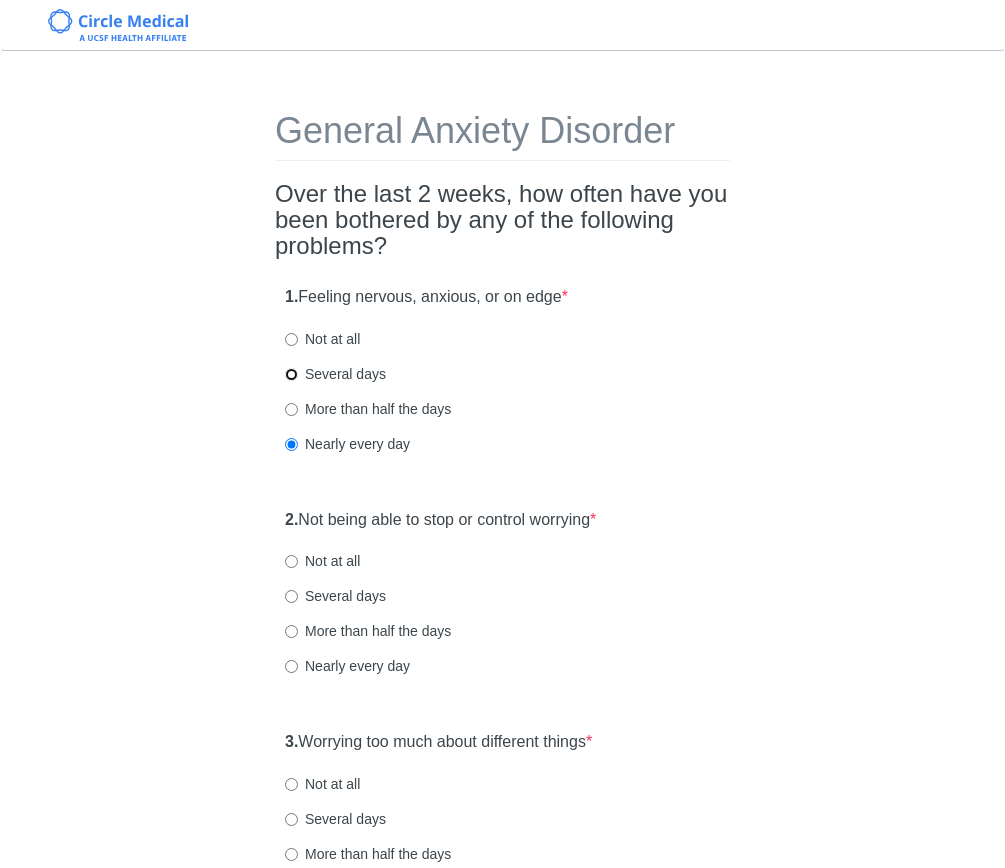 click on "Several days" at bounding box center [291, 374] 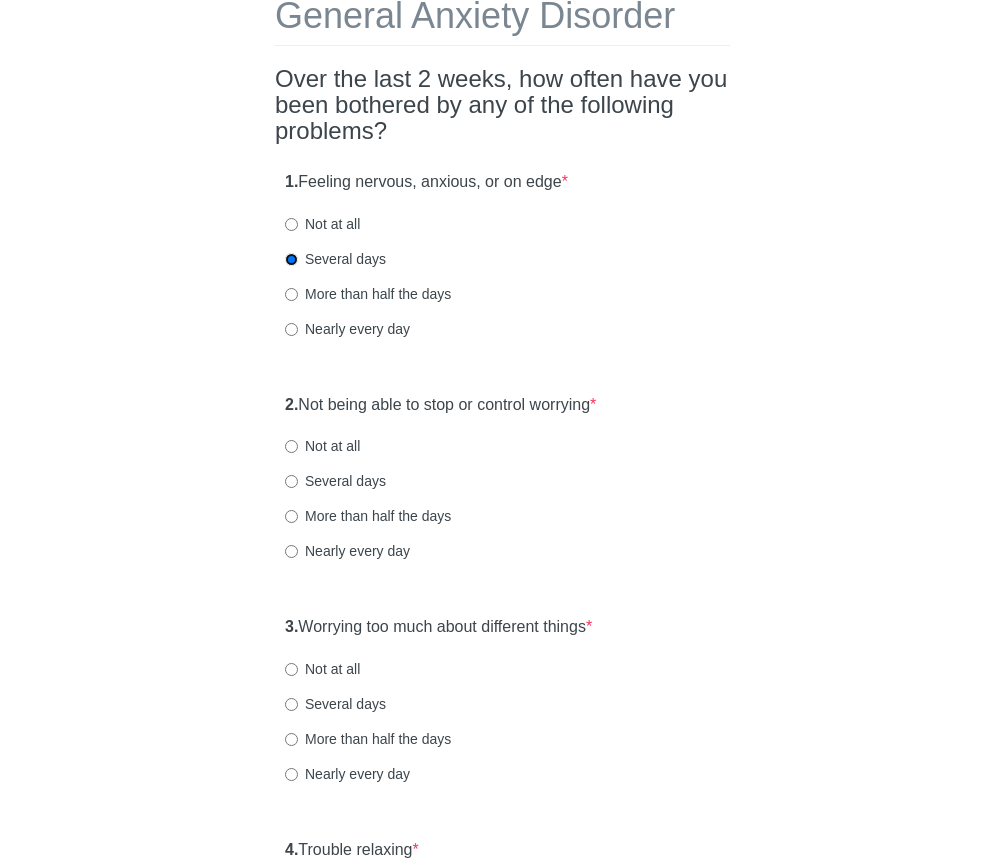 scroll, scrollTop: 116, scrollLeft: 0, axis: vertical 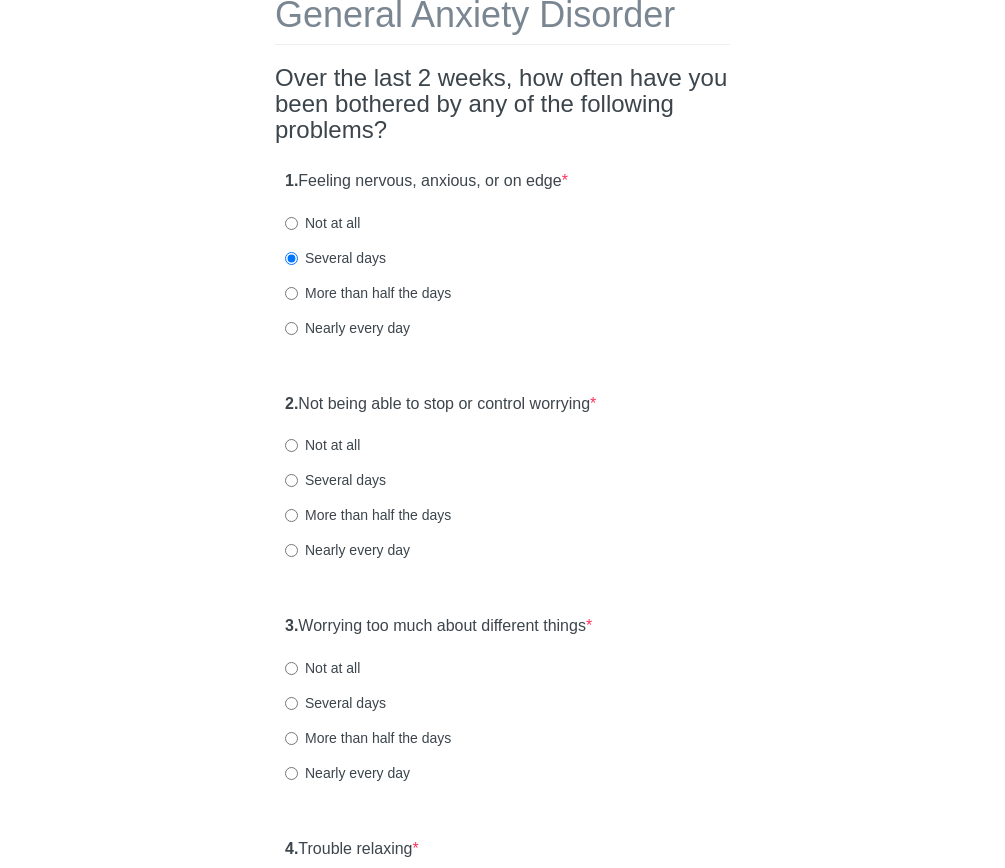 click on "Not at all" at bounding box center [322, 445] 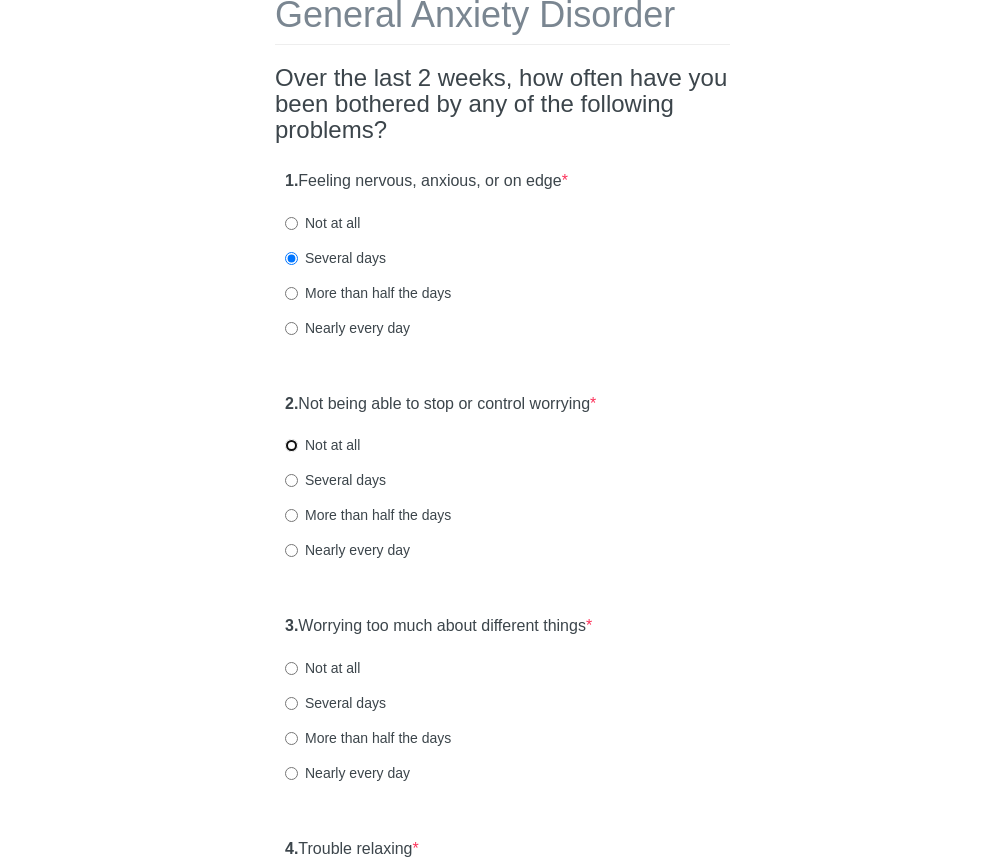 click on "Not at all" at bounding box center (291, 445) 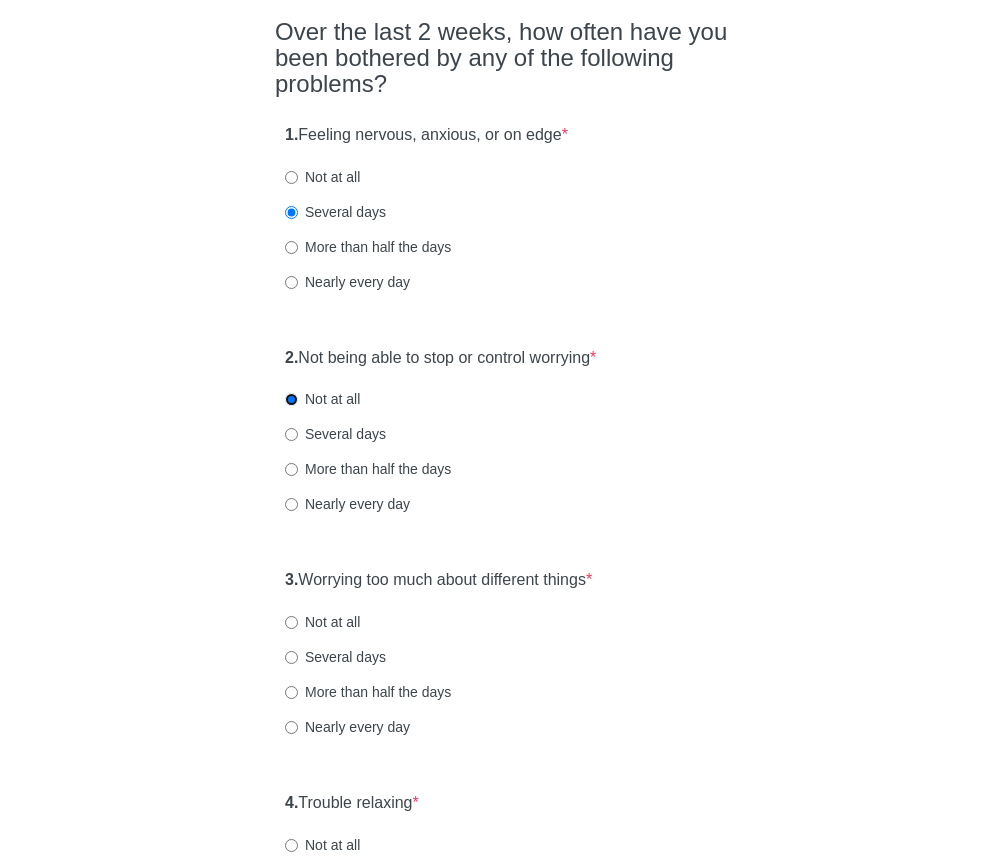 scroll, scrollTop: 273, scrollLeft: 0, axis: vertical 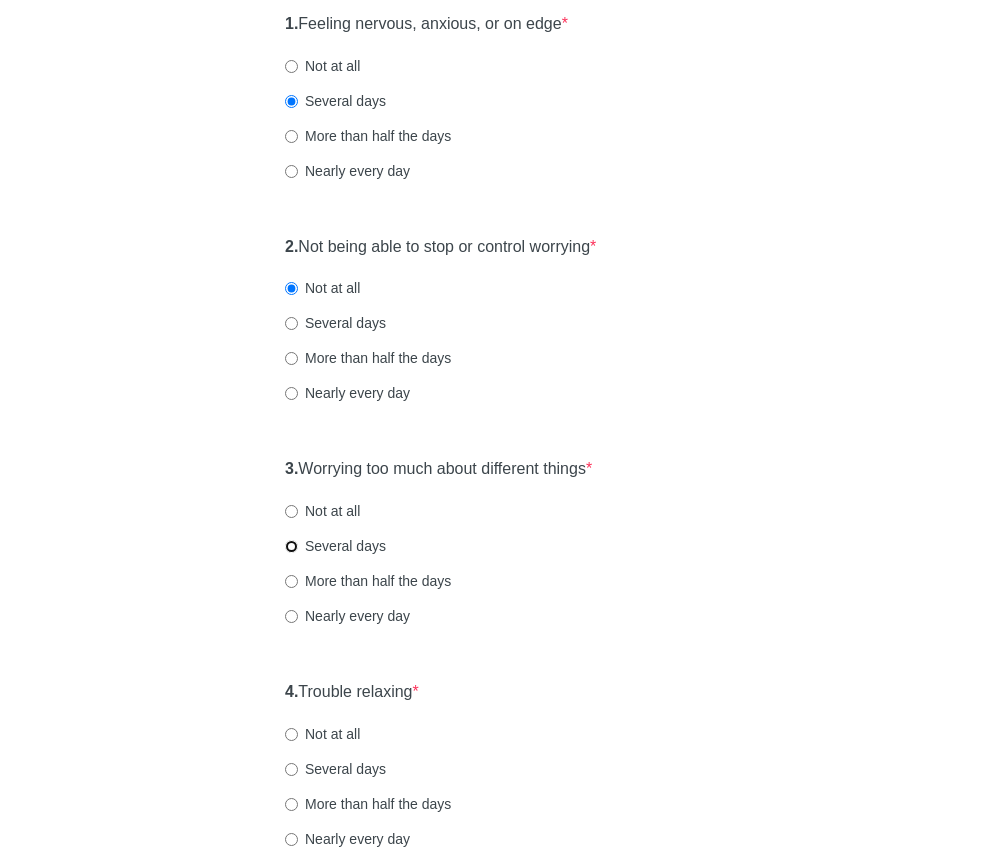 click on "Several days" at bounding box center [291, 546] 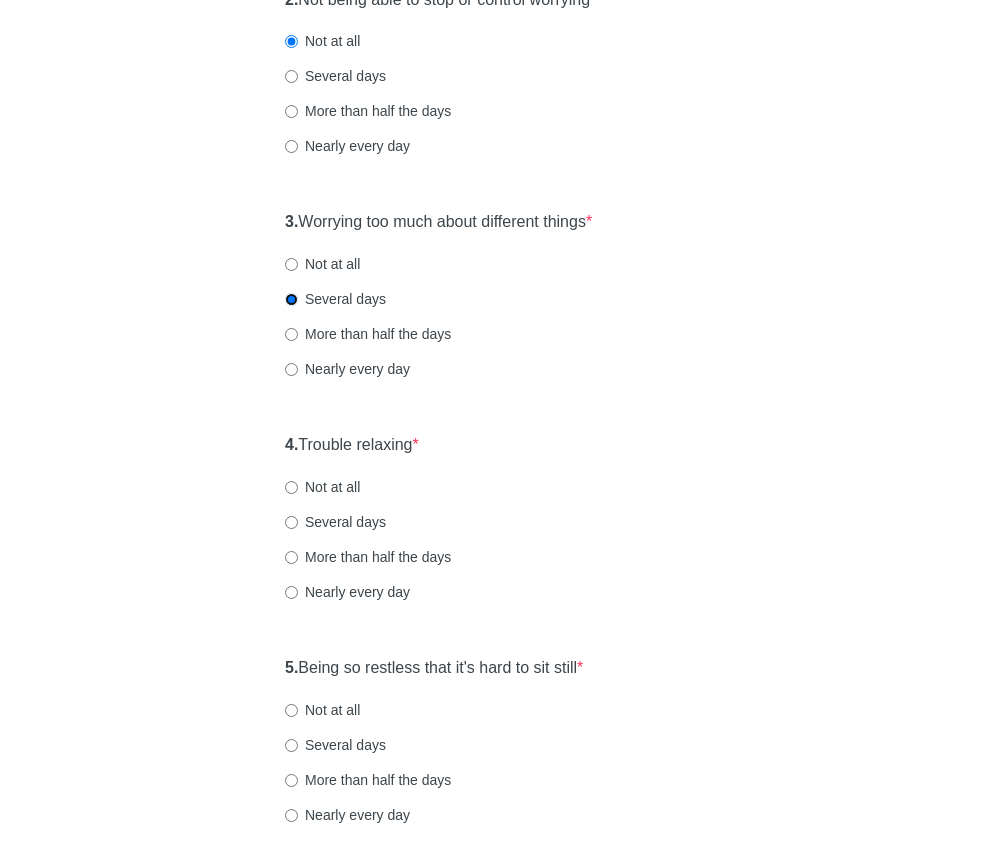 scroll, scrollTop: 531, scrollLeft: 0, axis: vertical 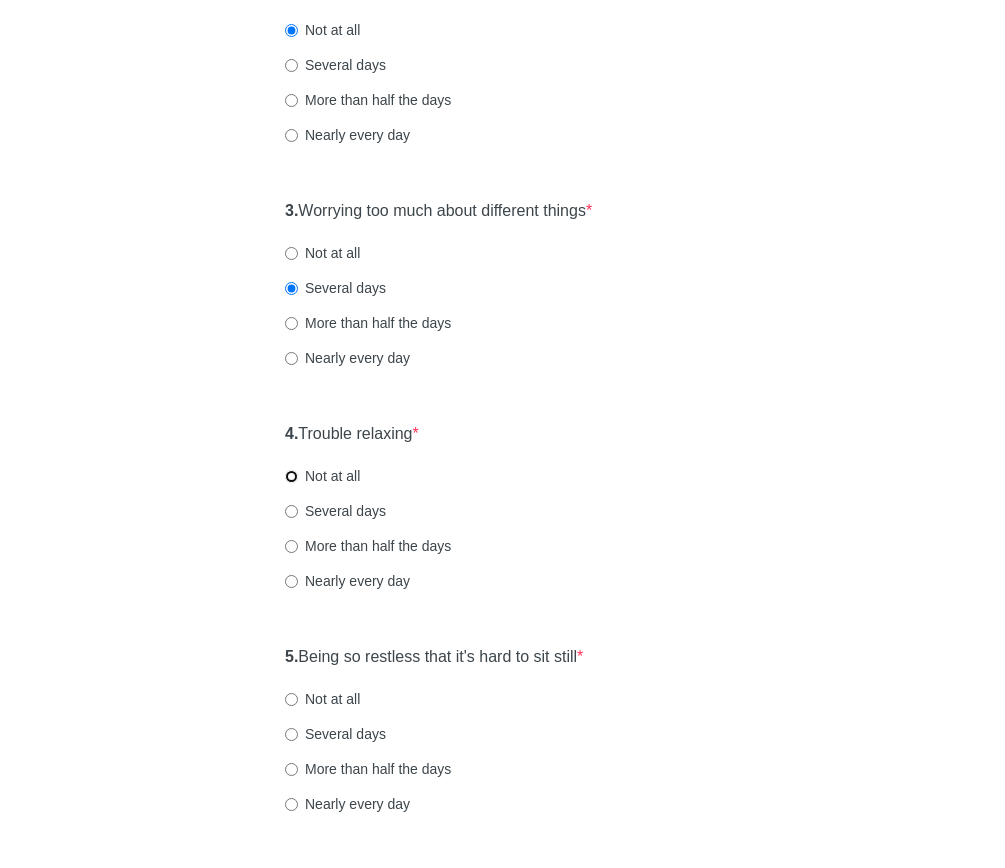 click on "Not at all" at bounding box center (291, 476) 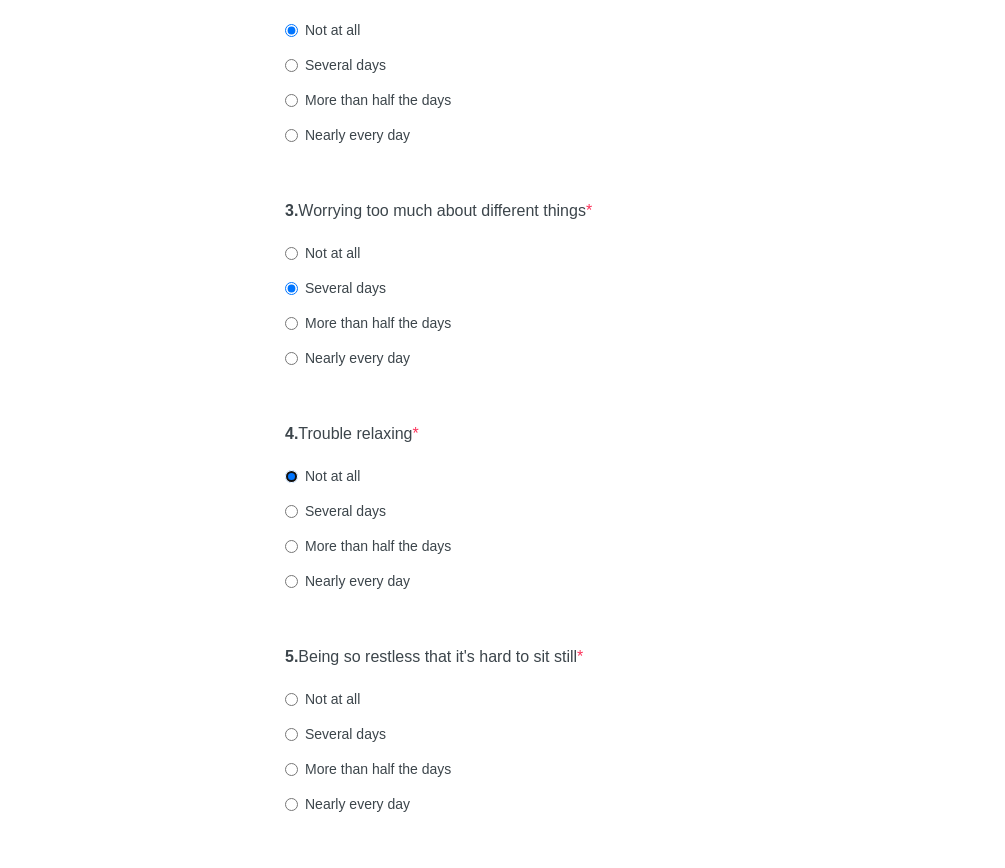 scroll, scrollTop: 687, scrollLeft: 0, axis: vertical 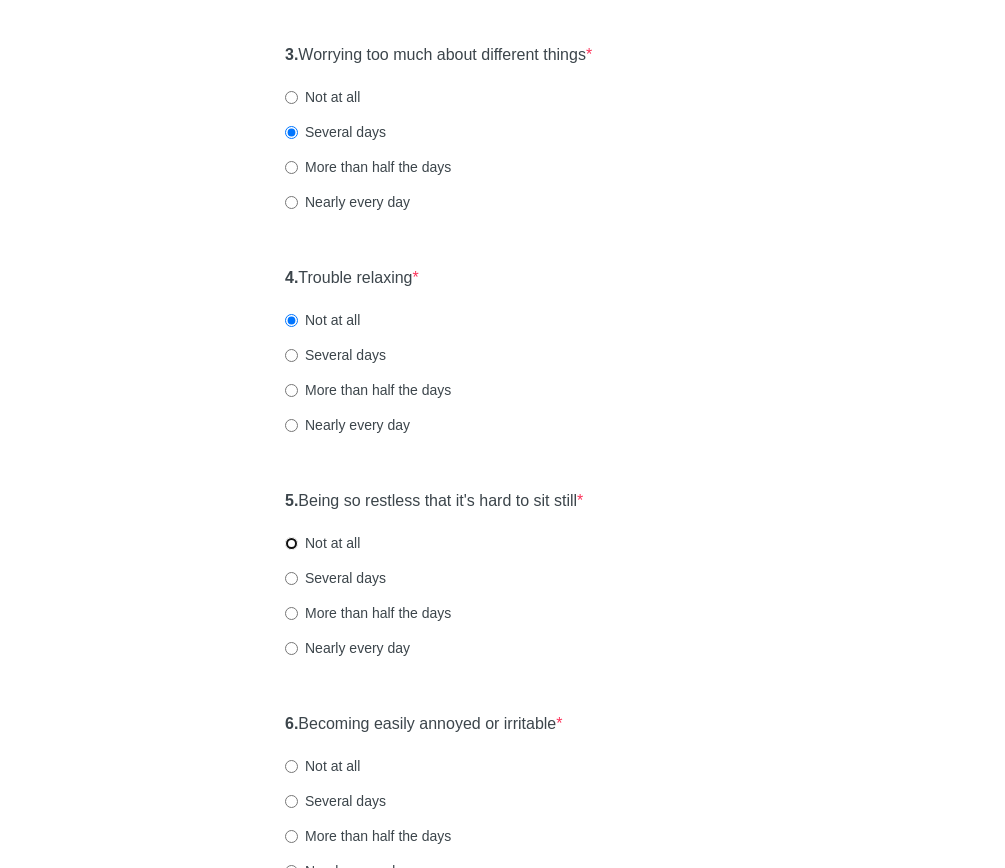 click on "Not at all" at bounding box center (291, 543) 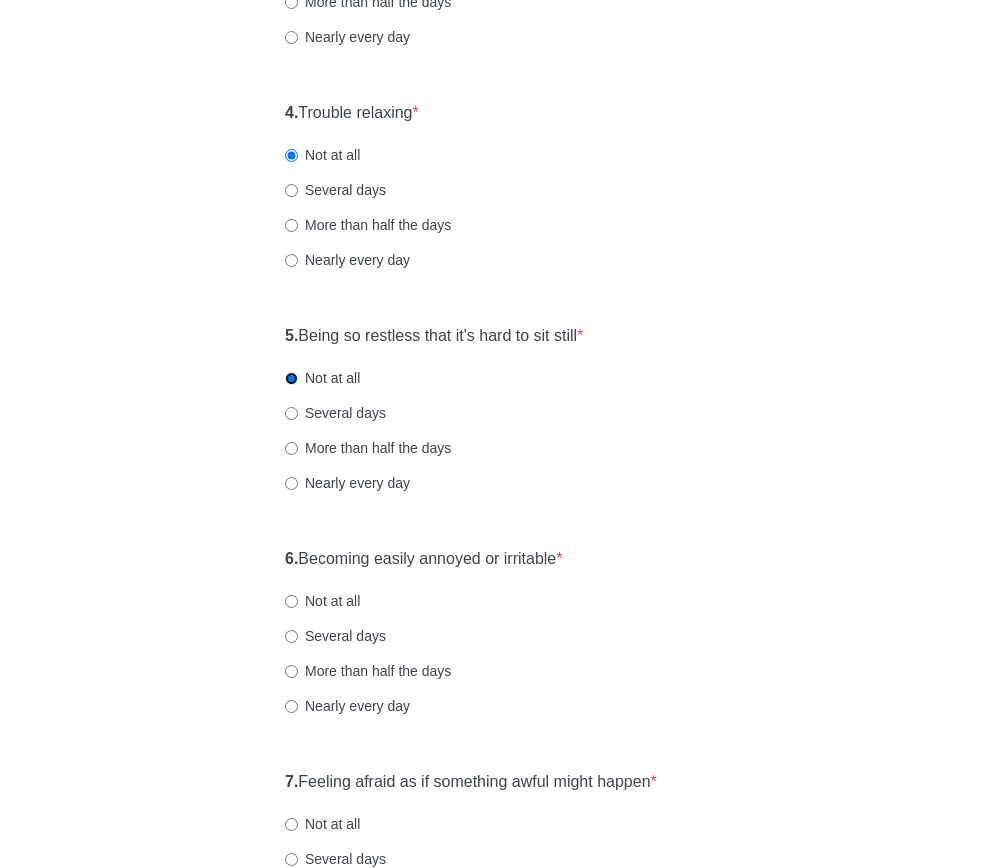scroll, scrollTop: 863, scrollLeft: 0, axis: vertical 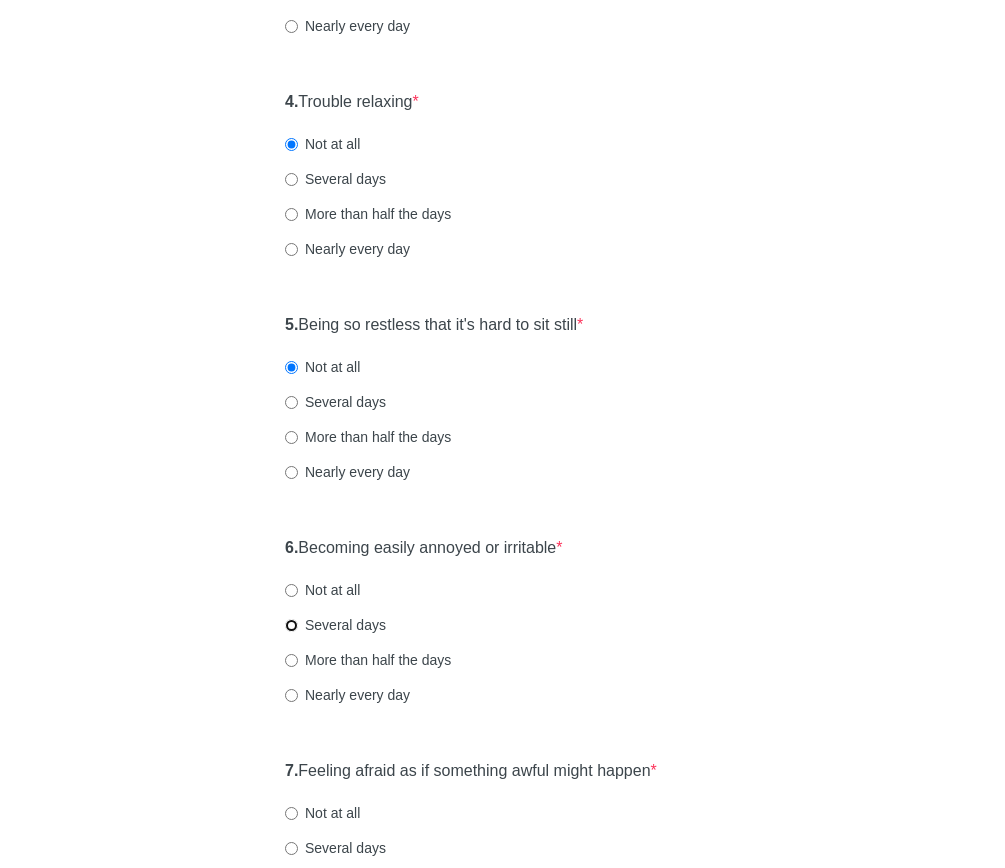 click on "Several days" at bounding box center (291, 625) 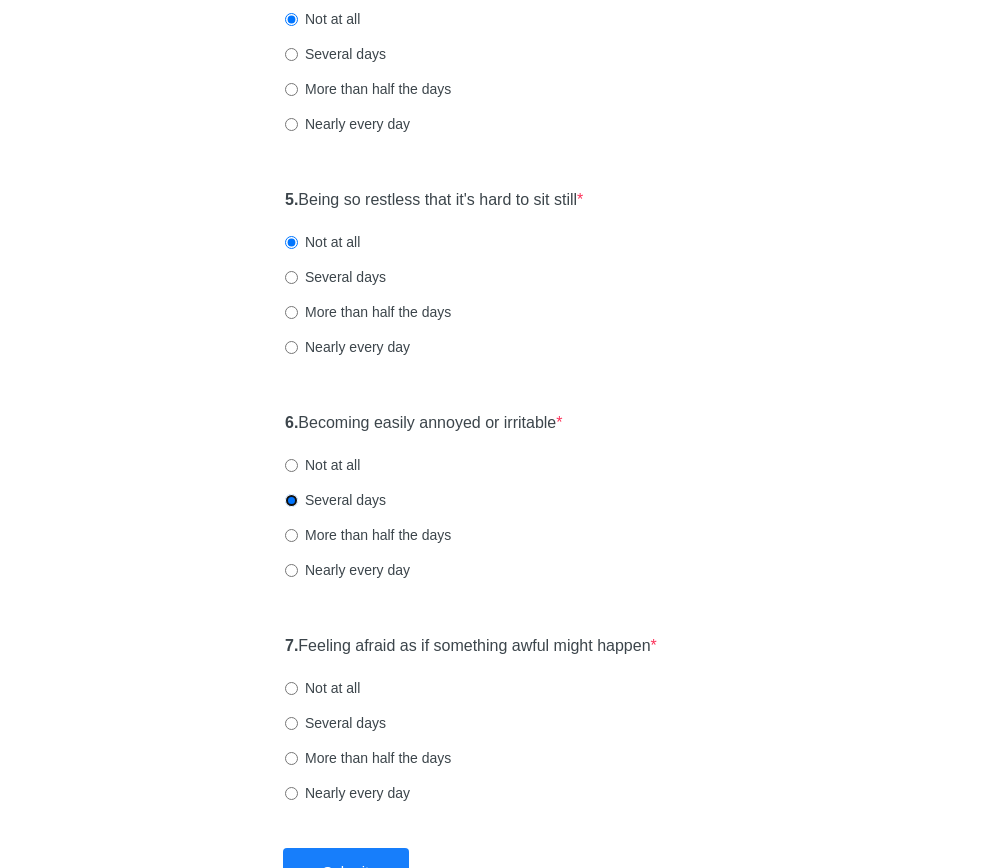 scroll, scrollTop: 1014, scrollLeft: 0, axis: vertical 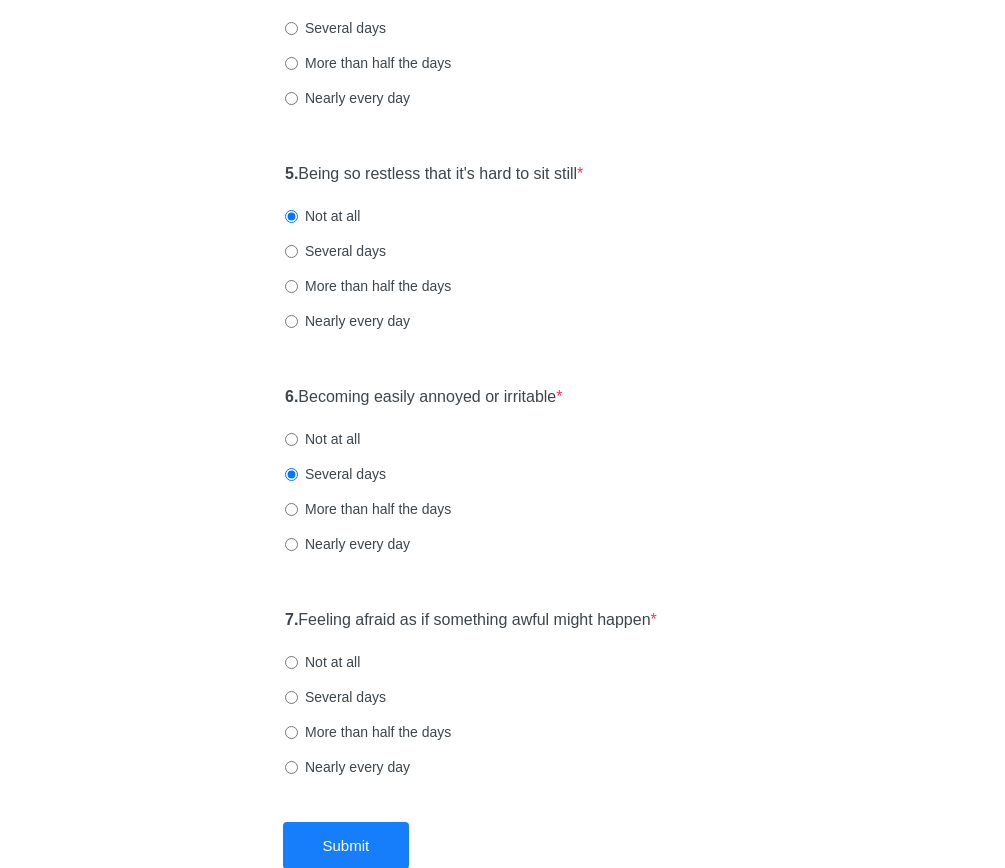 click on "More than half the days" at bounding box center (368, 732) 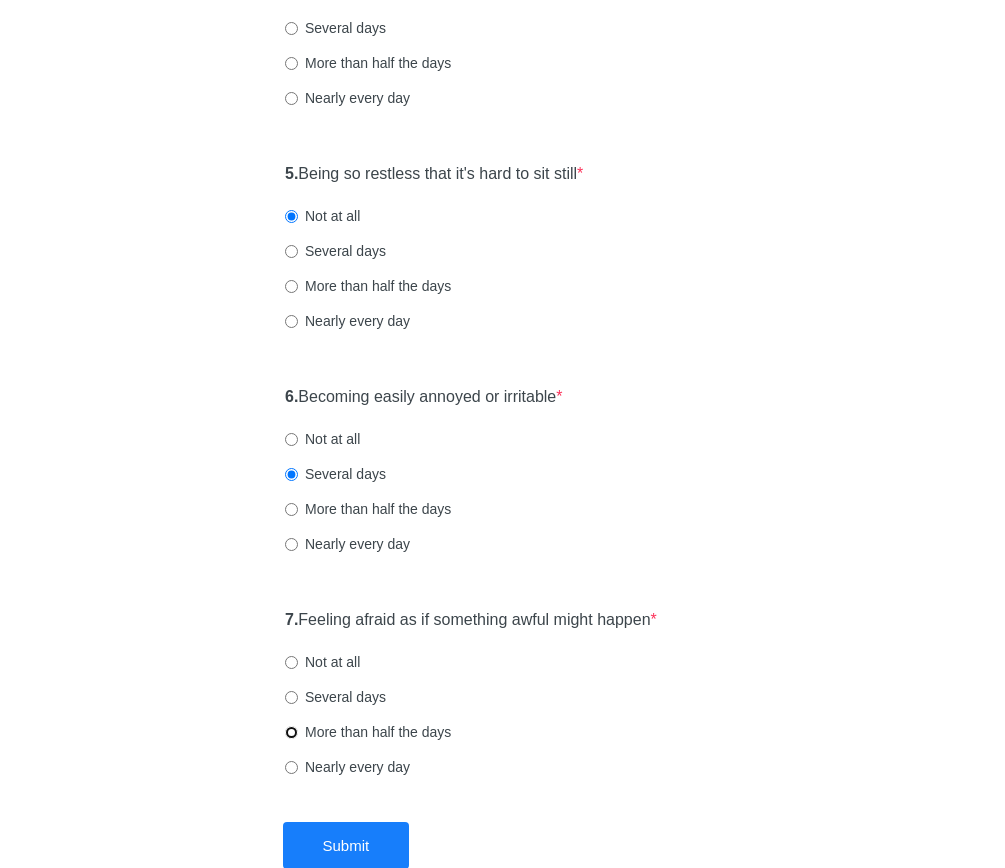 radio on "true" 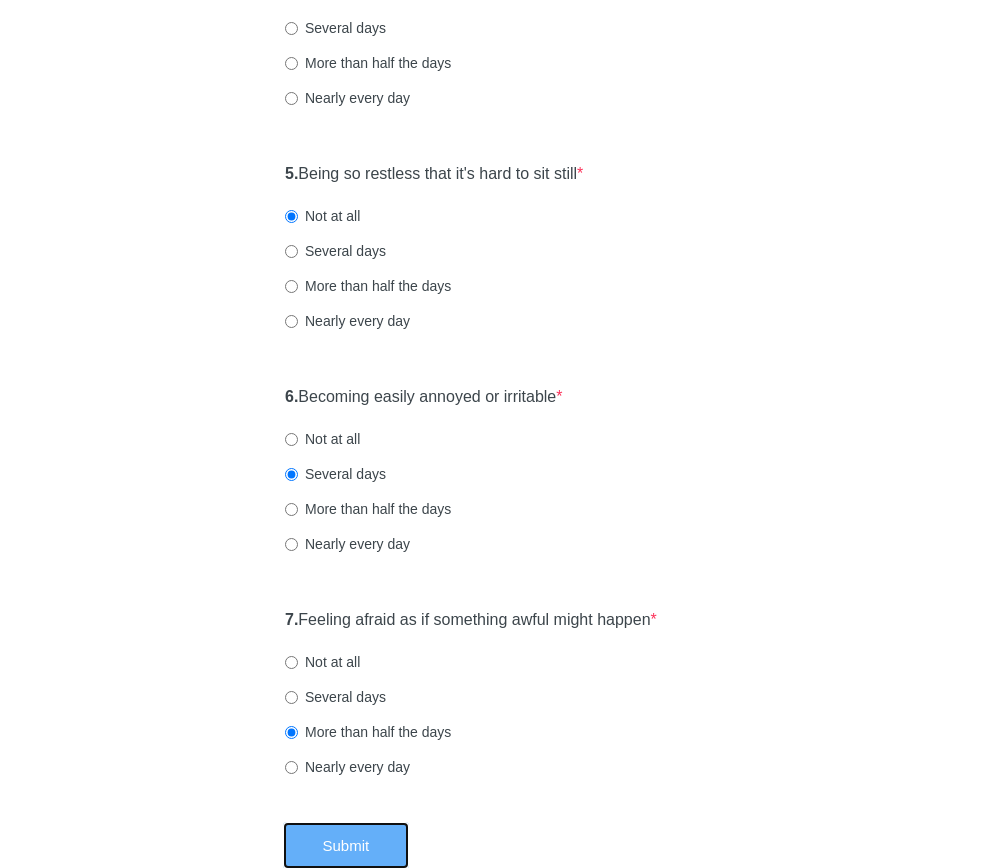 click on "Submit" at bounding box center (346, 845) 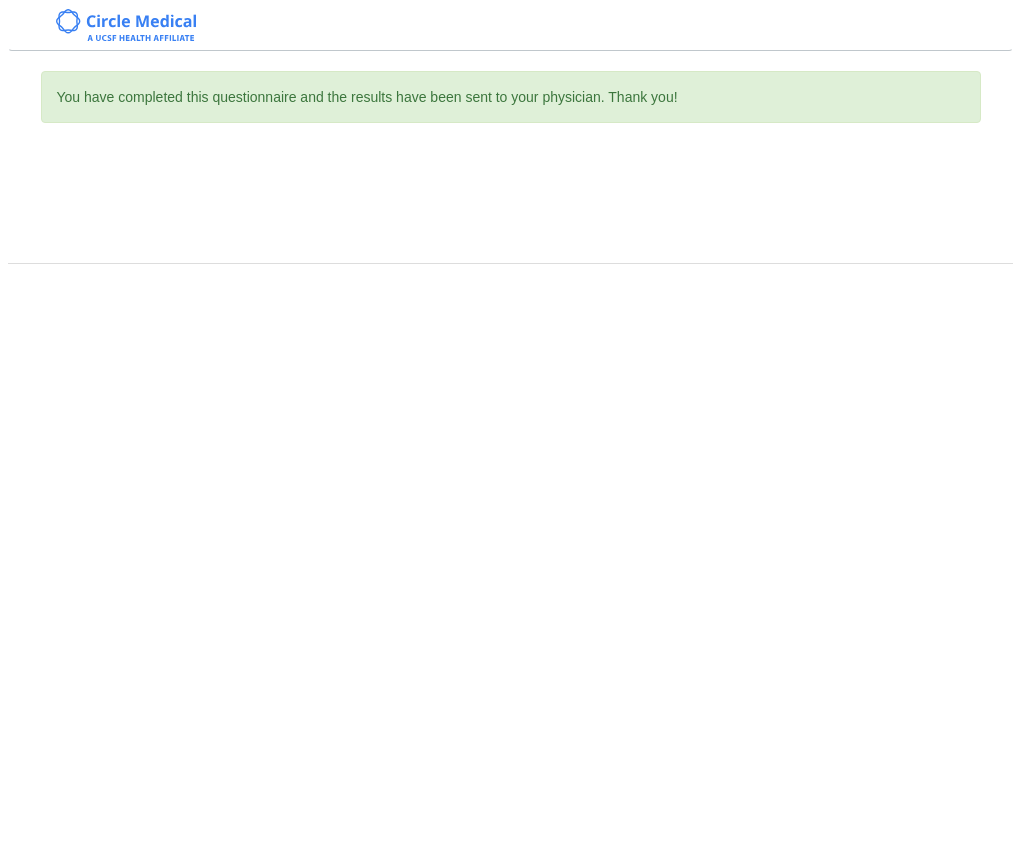 scroll, scrollTop: 0, scrollLeft: 0, axis: both 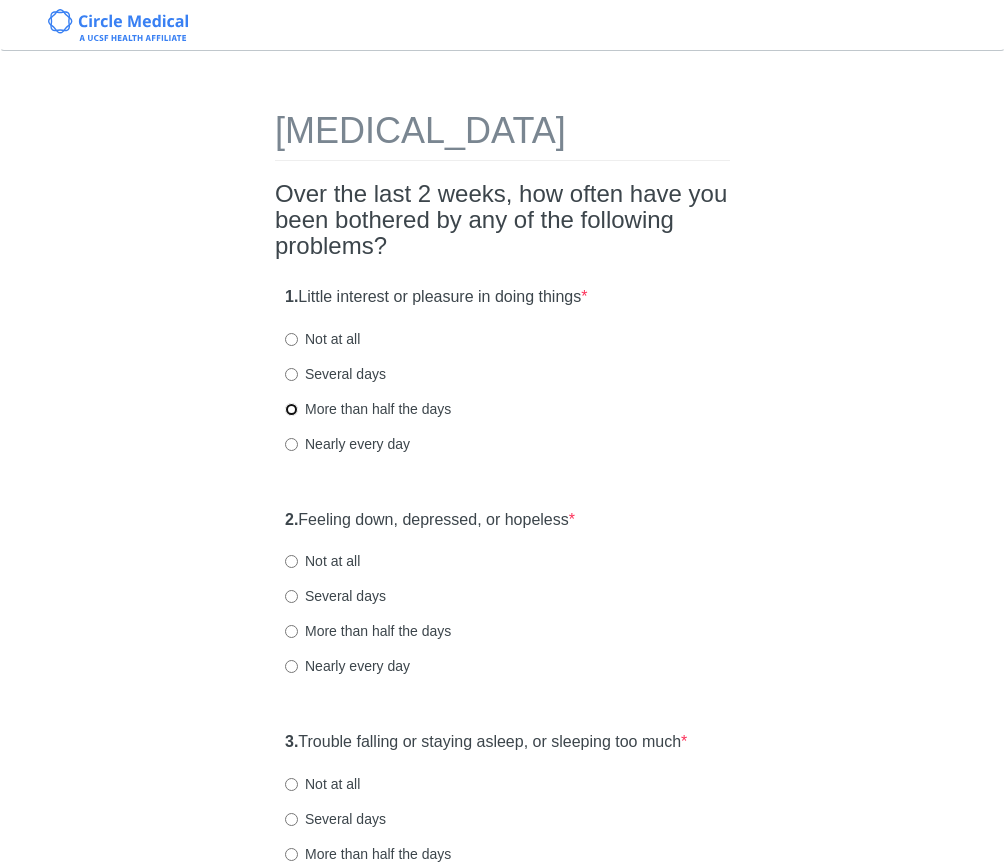 click on "More than half the days" at bounding box center [291, 409] 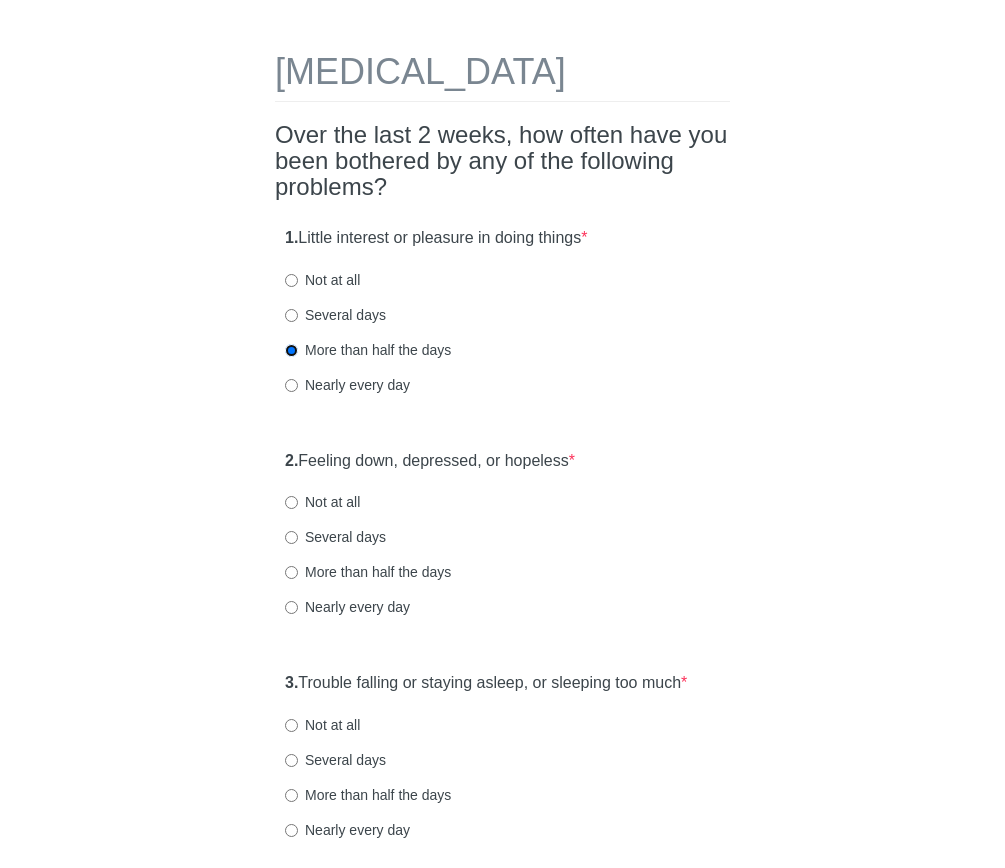 scroll, scrollTop: 63, scrollLeft: 0, axis: vertical 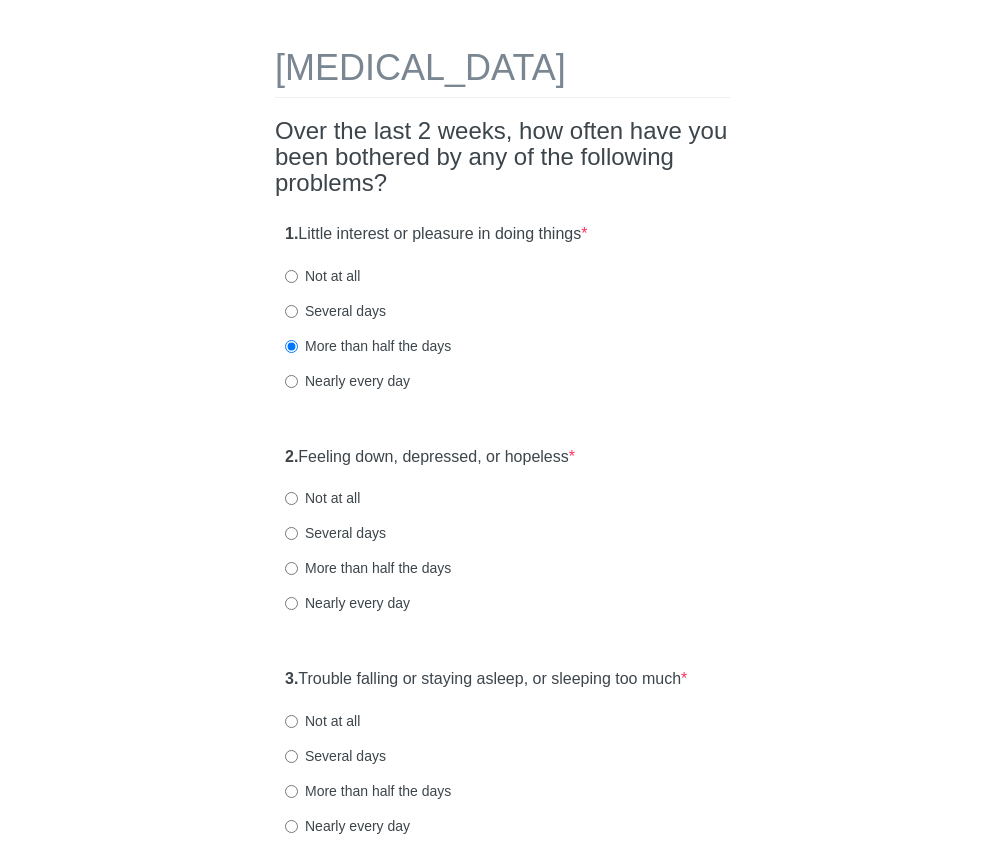 click on "Not at all" at bounding box center (322, 498) 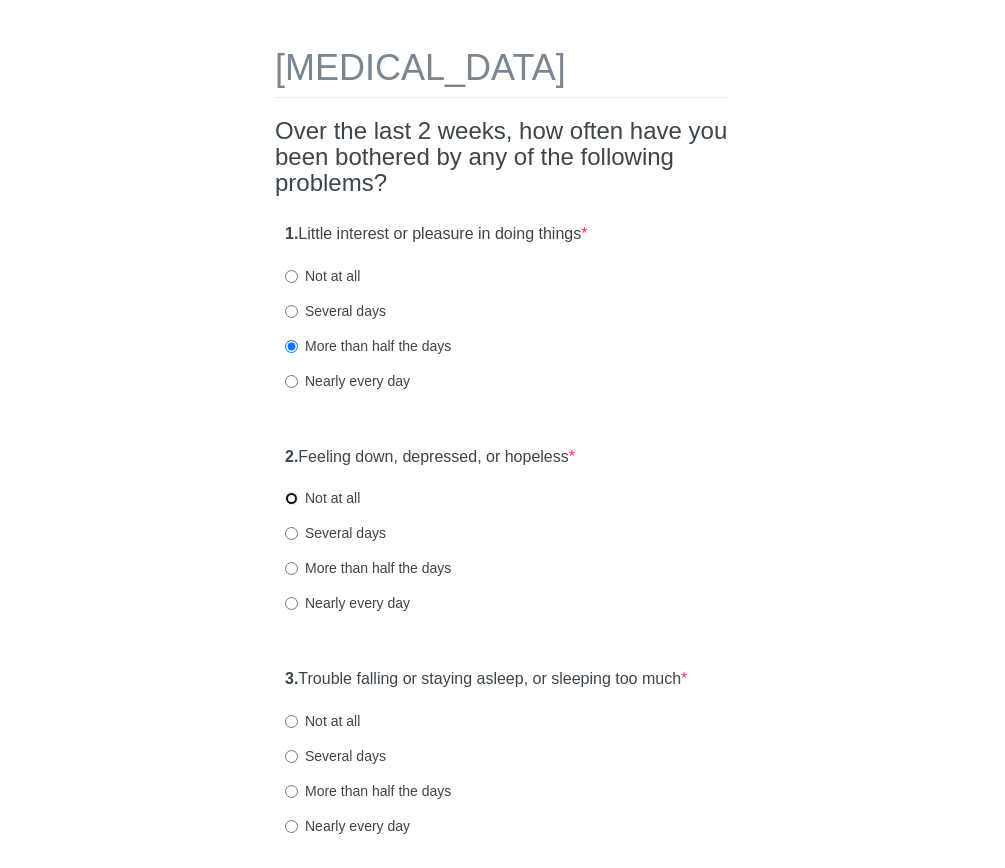 click on "Not at all" at bounding box center [291, 498] 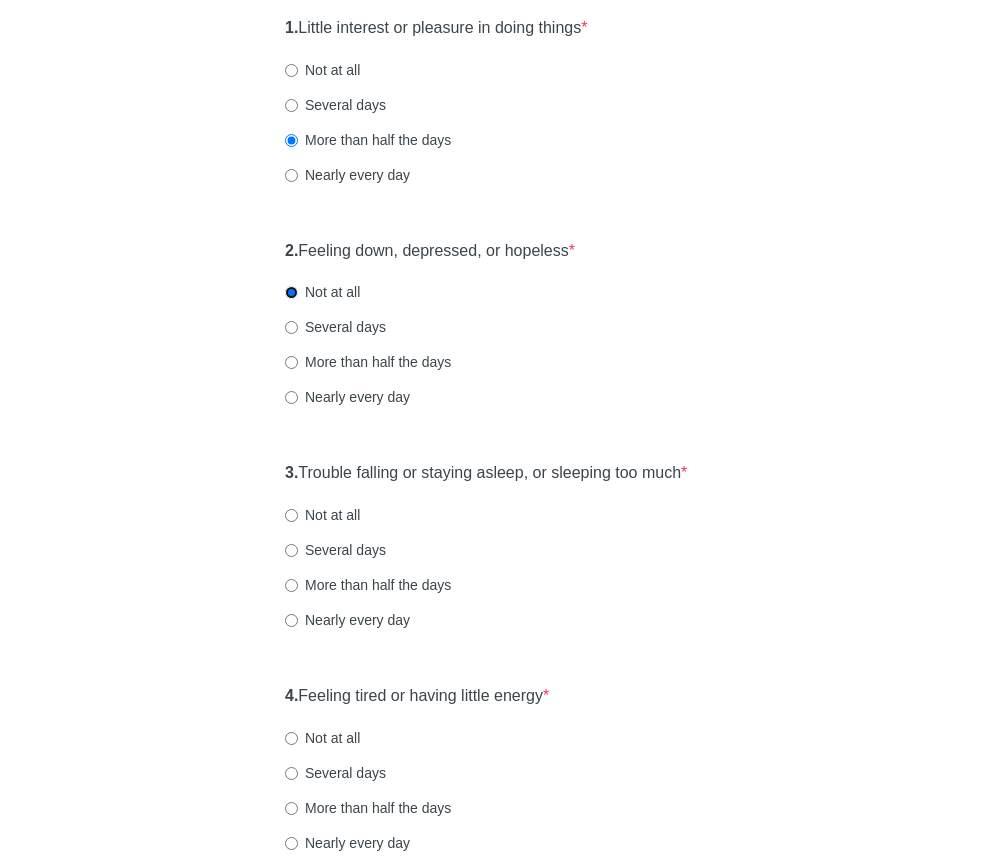 scroll, scrollTop: 307, scrollLeft: 0, axis: vertical 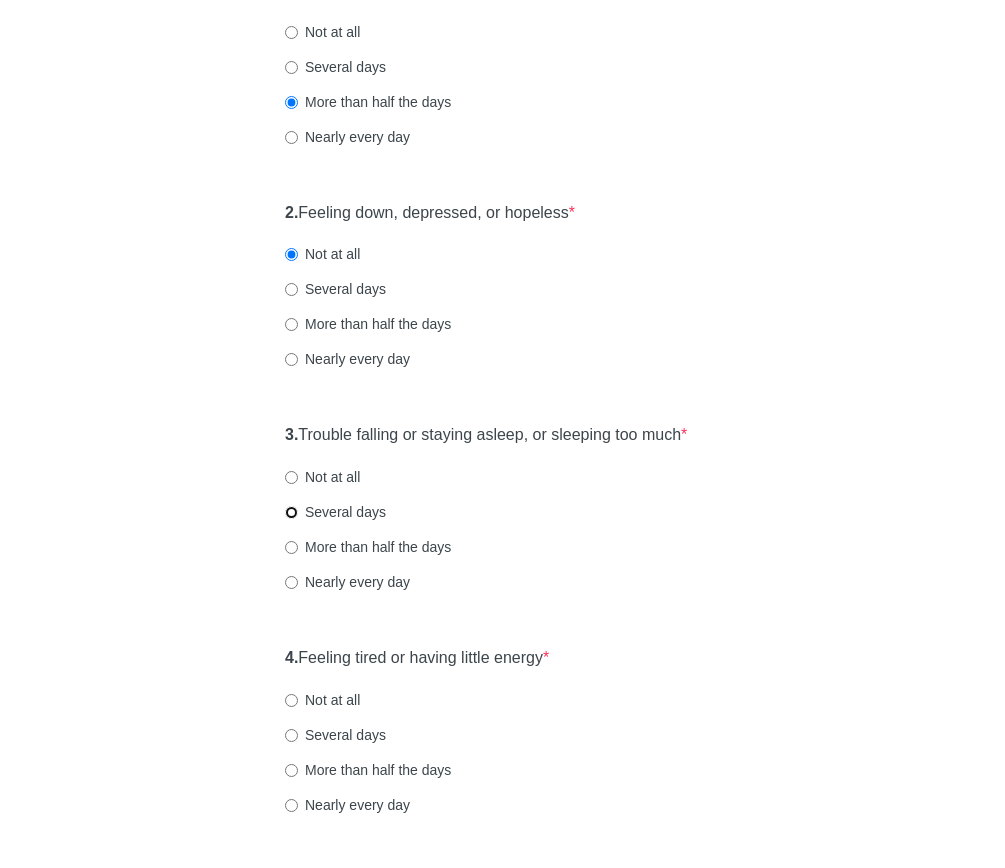 click on "Several days" at bounding box center [291, 512] 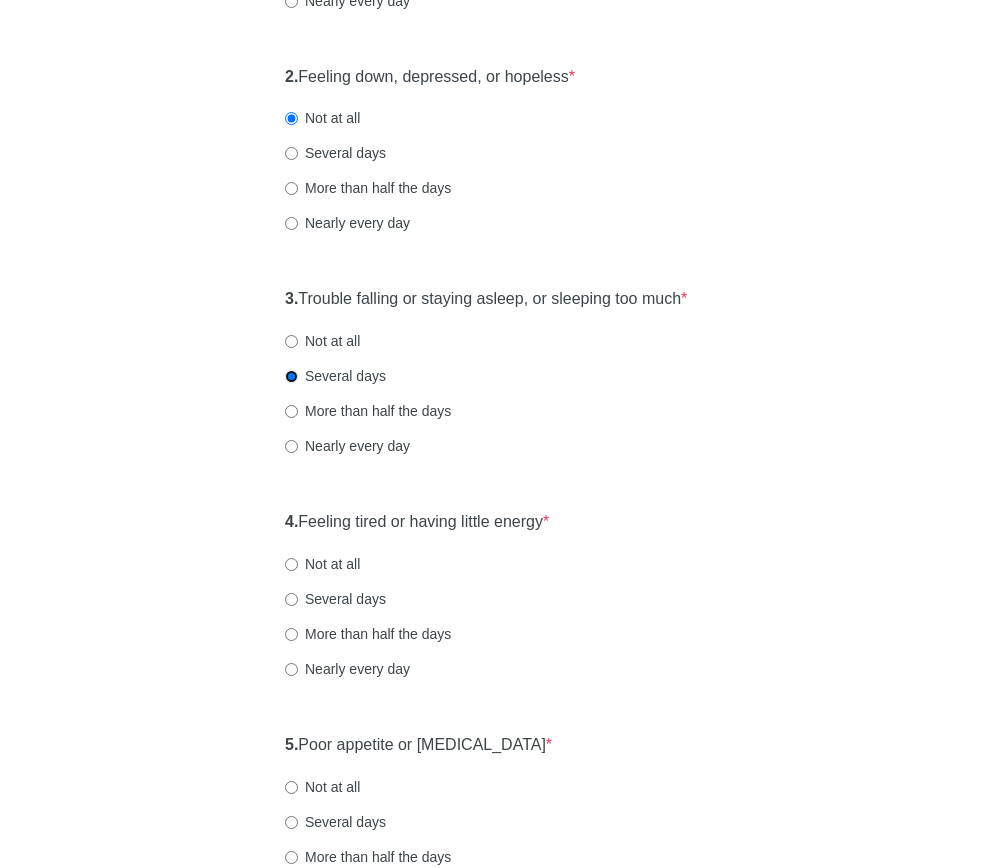 scroll, scrollTop: 464, scrollLeft: 0, axis: vertical 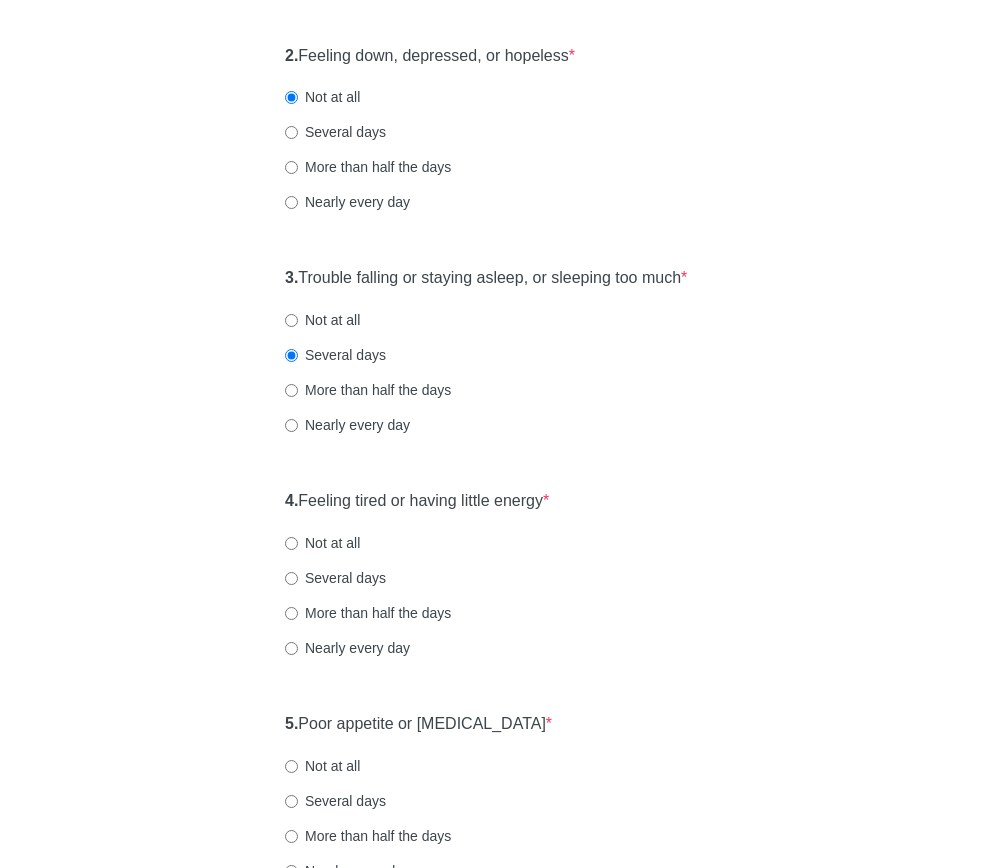click on "Several days" at bounding box center (335, 578) 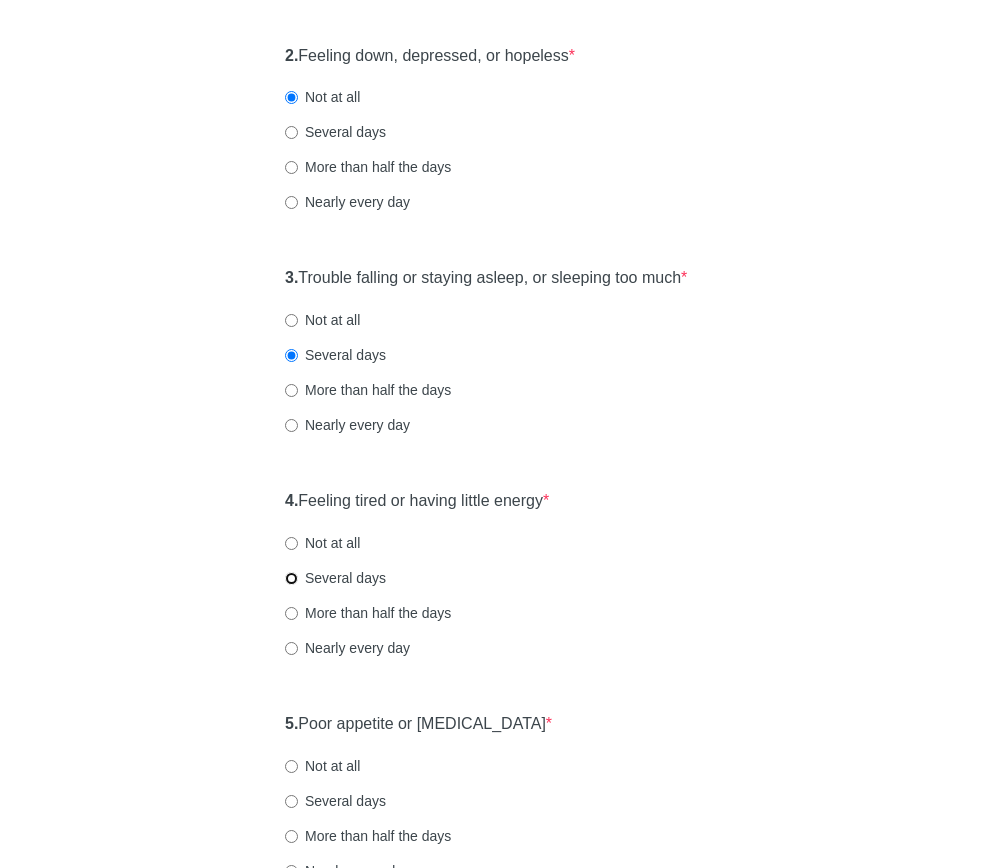 click on "Several days" at bounding box center (291, 578) 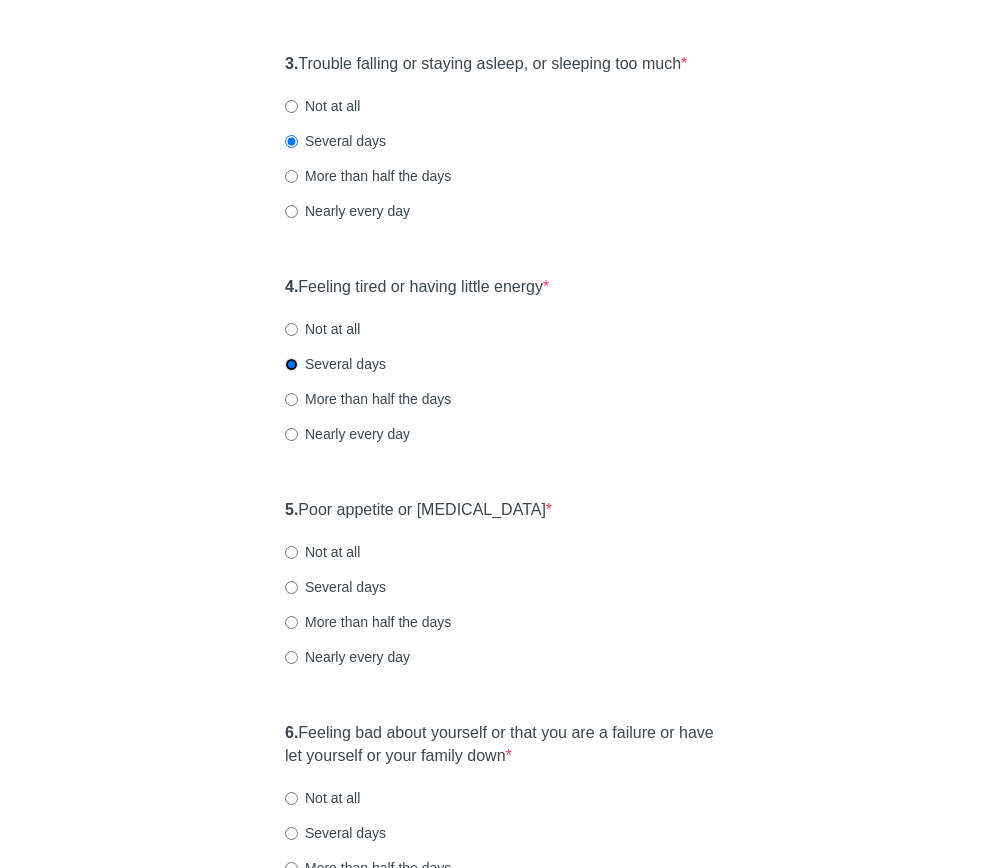 scroll, scrollTop: 837, scrollLeft: 0, axis: vertical 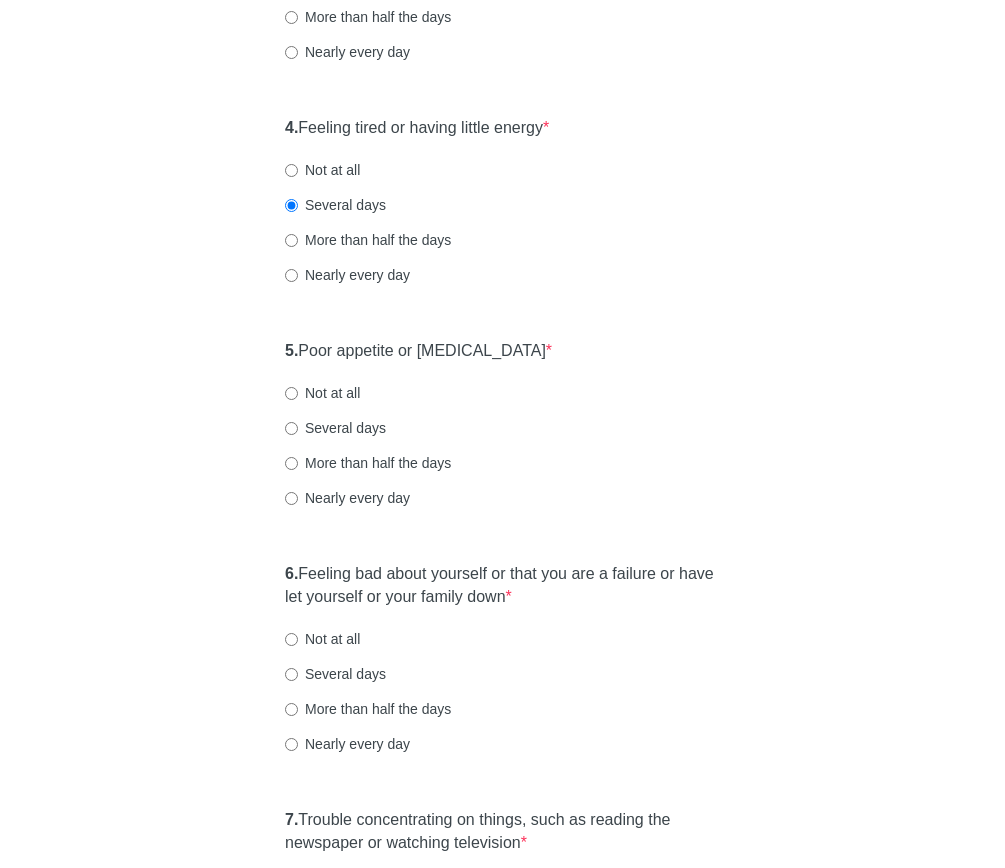 click on "Not at all" at bounding box center [322, 393] 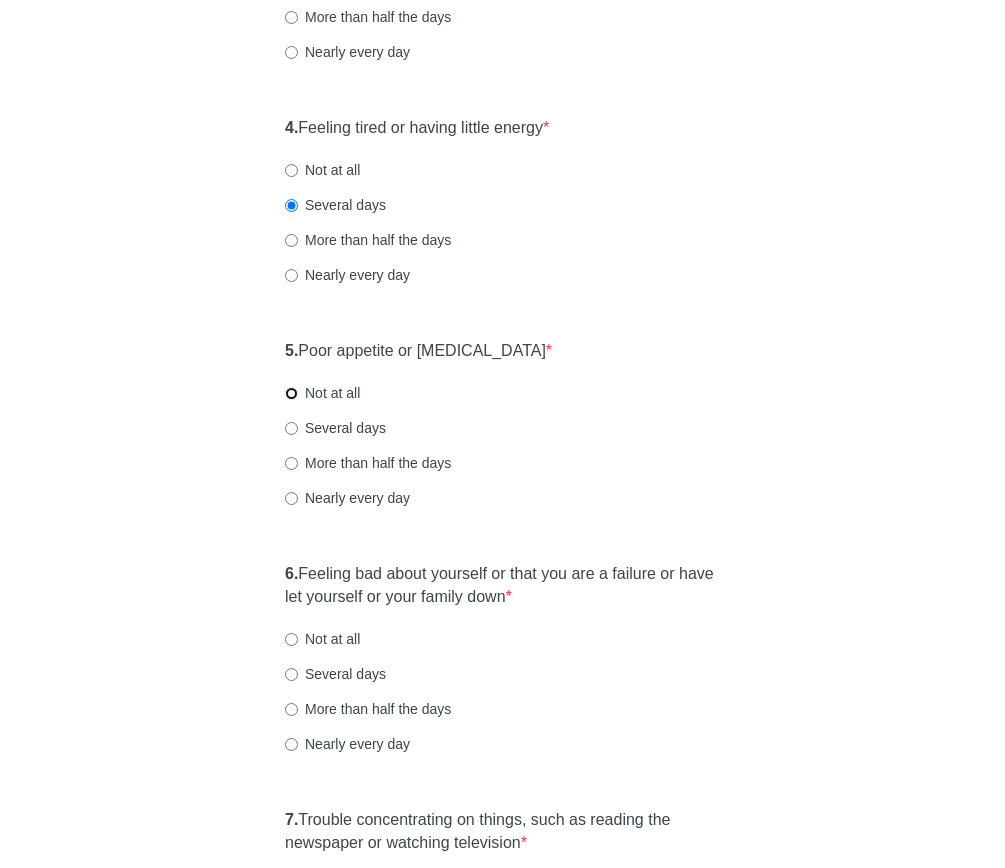 click on "Not at all" at bounding box center [291, 393] 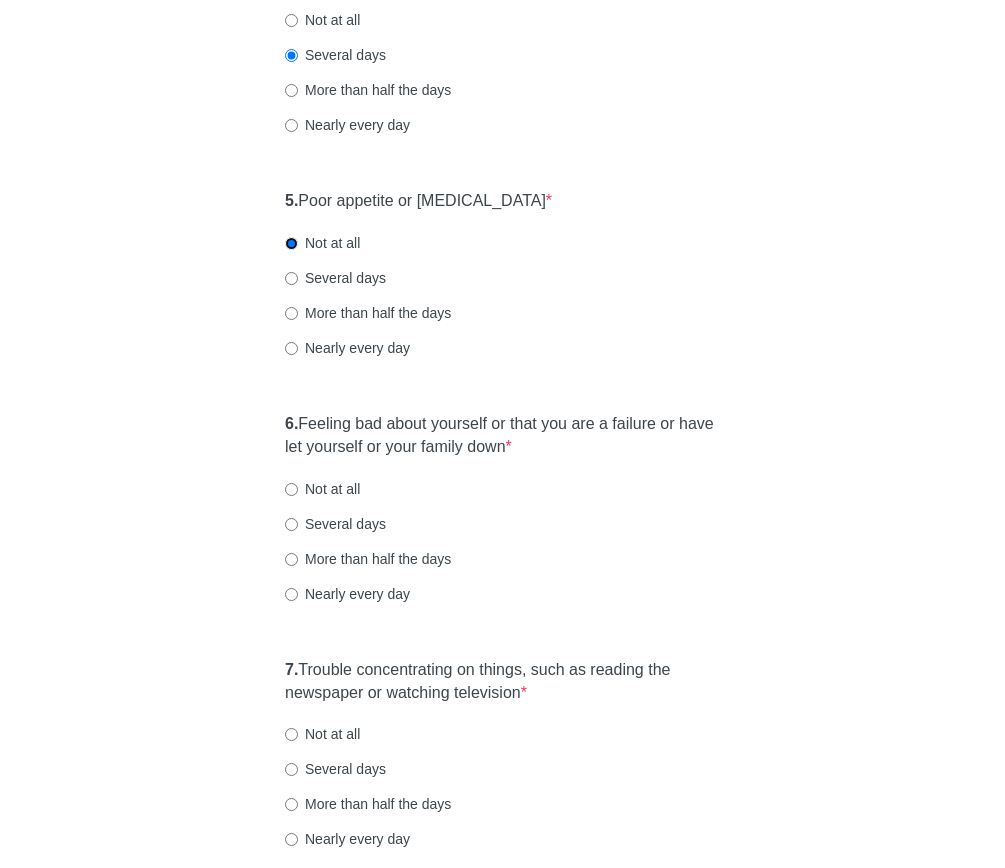 scroll, scrollTop: 998, scrollLeft: 0, axis: vertical 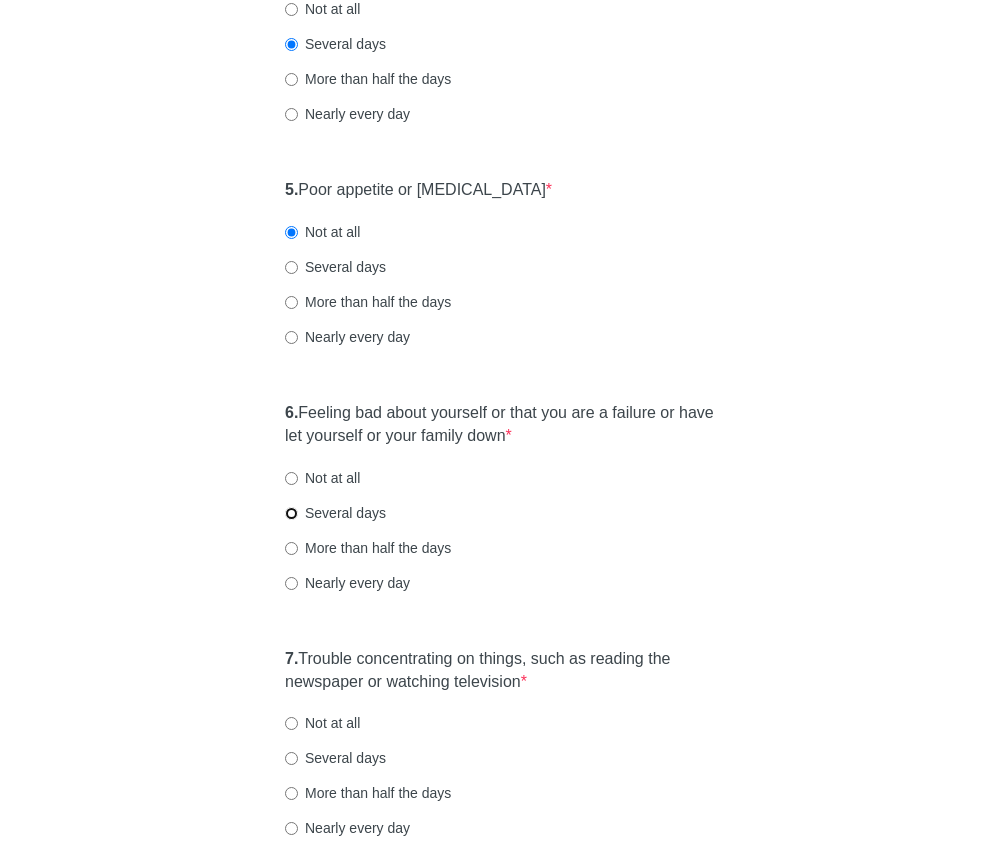 click on "Several days" at bounding box center [291, 513] 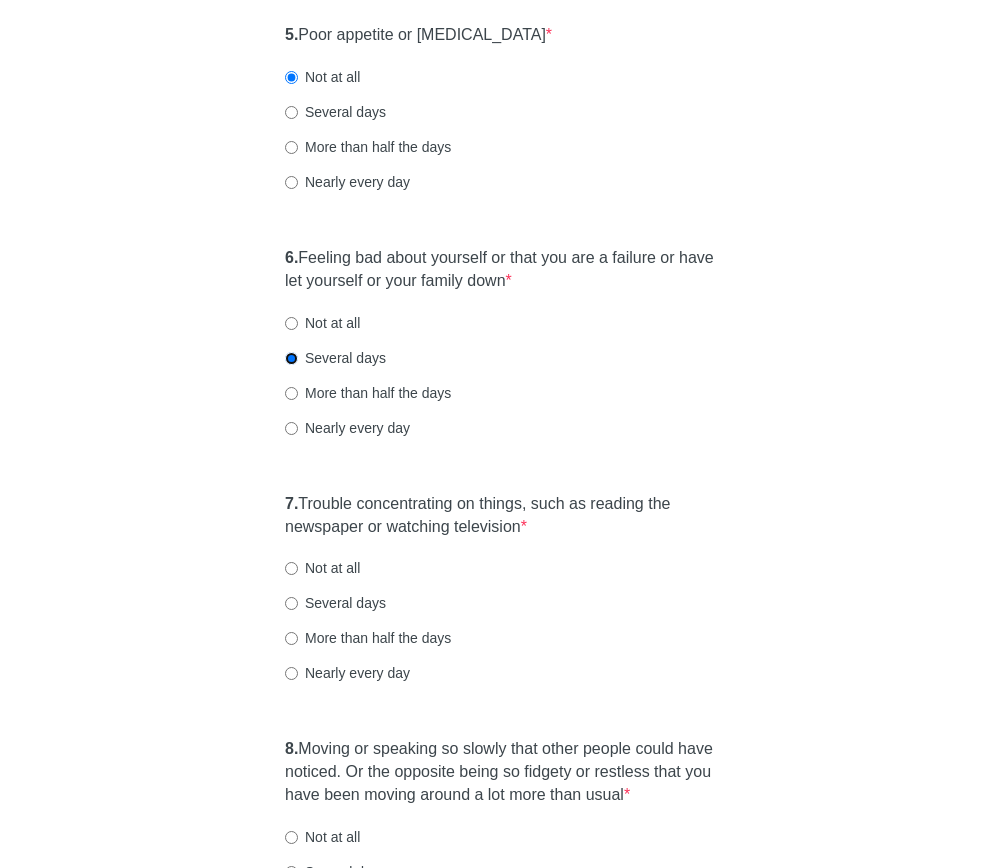 scroll, scrollTop: 1158, scrollLeft: 0, axis: vertical 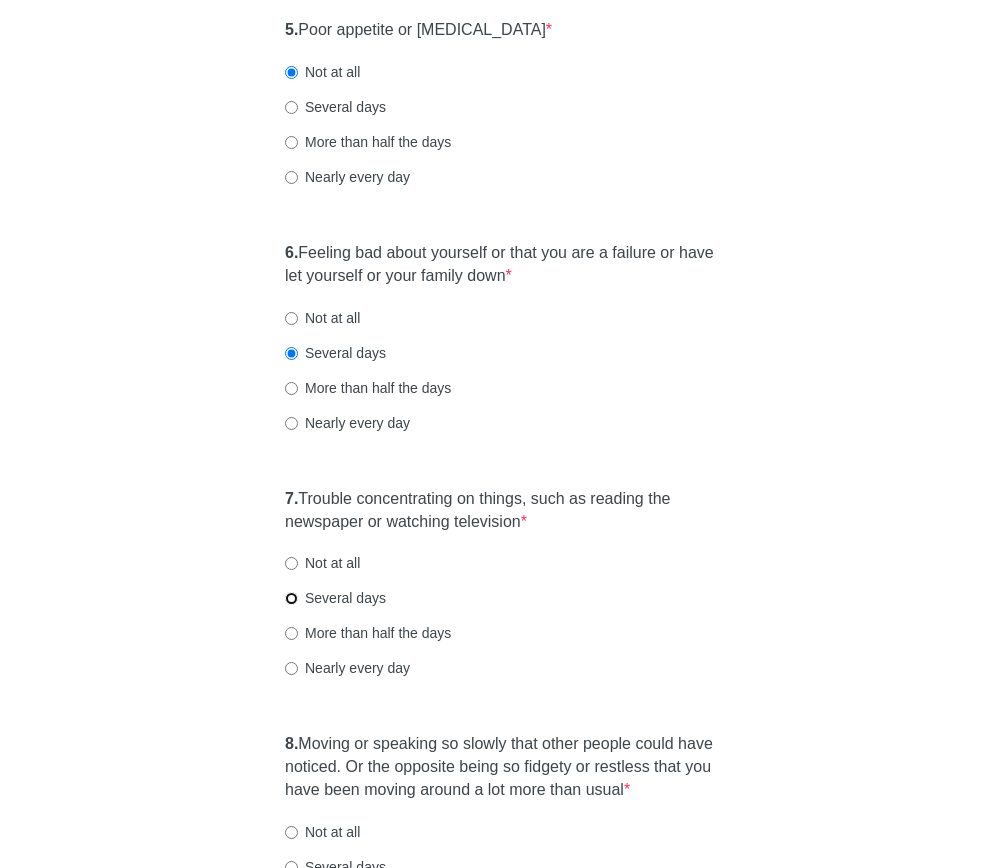 click on "Several days" at bounding box center [291, 598] 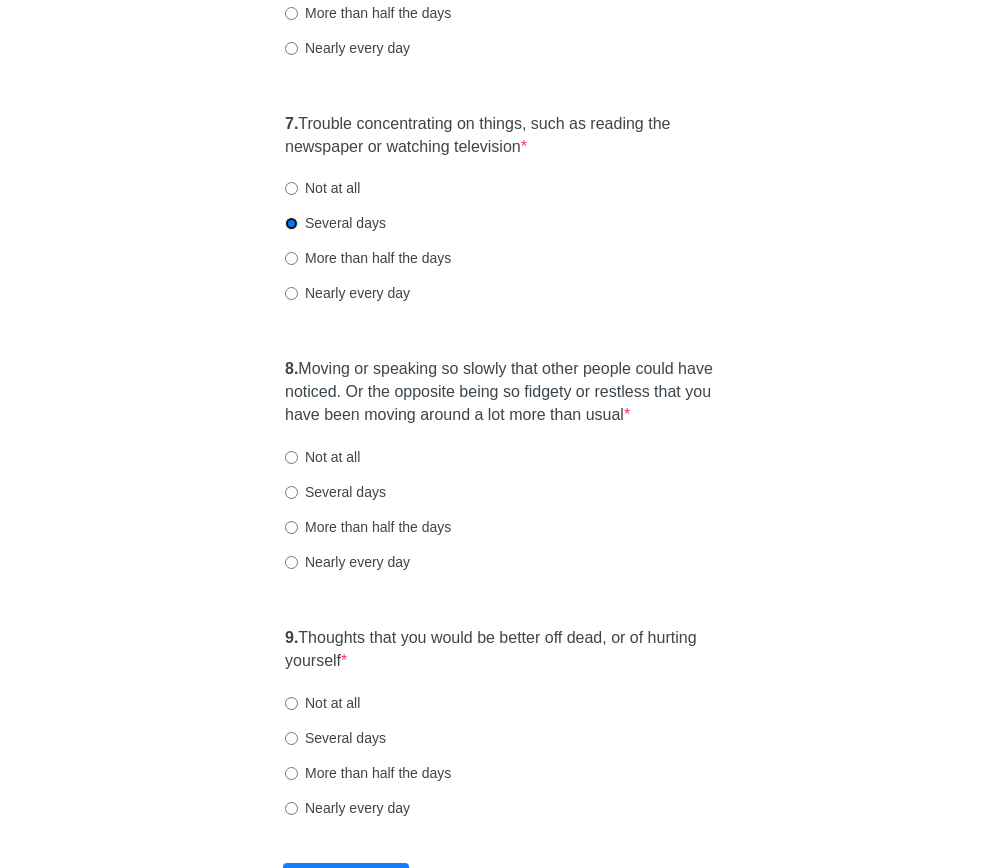 scroll, scrollTop: 1534, scrollLeft: 0, axis: vertical 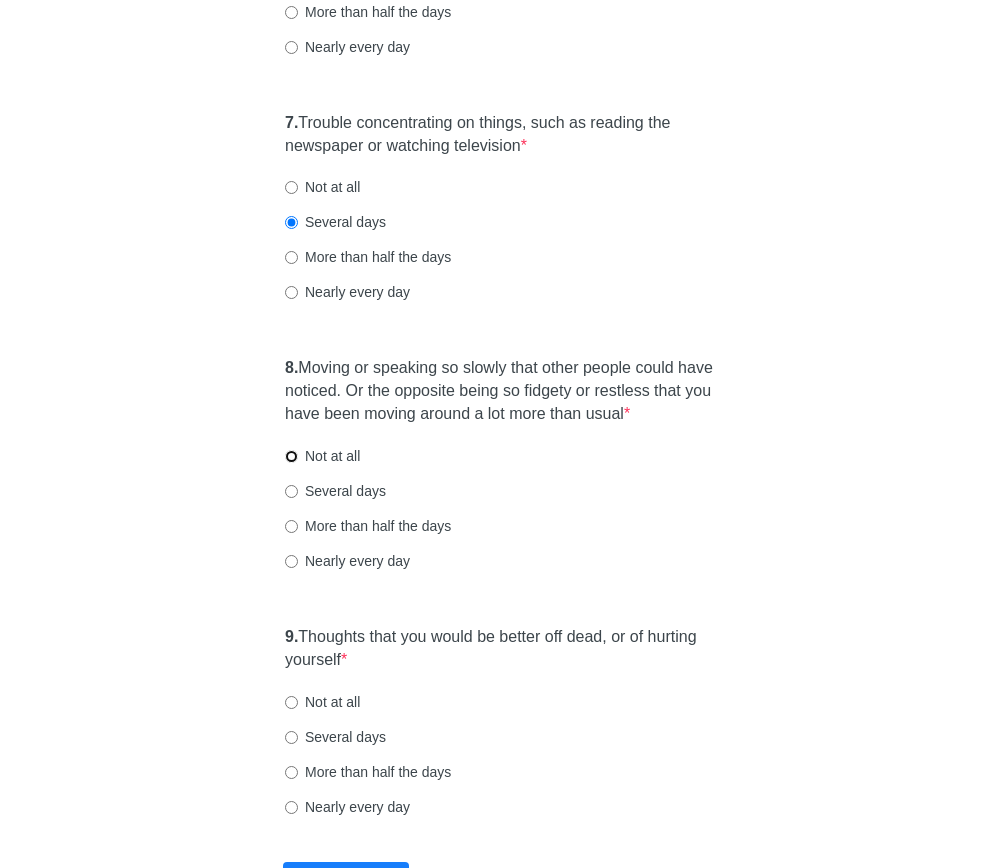 click on "Not at all" at bounding box center (291, 456) 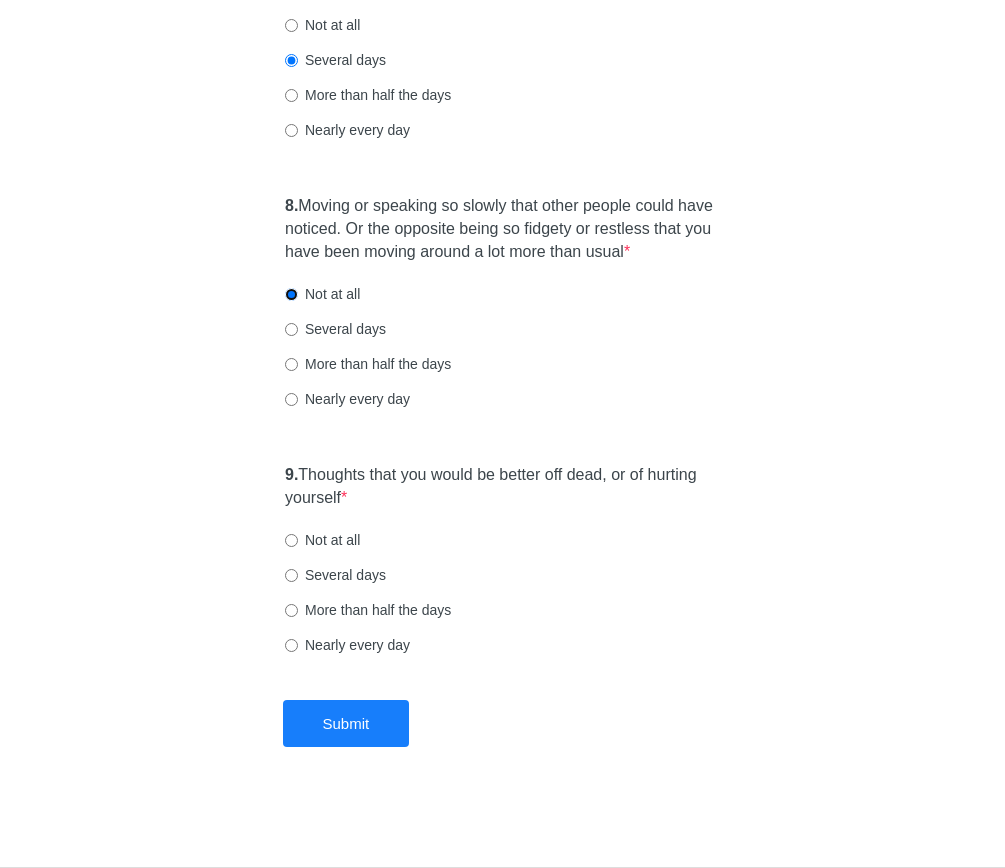 scroll, scrollTop: 1735, scrollLeft: 0, axis: vertical 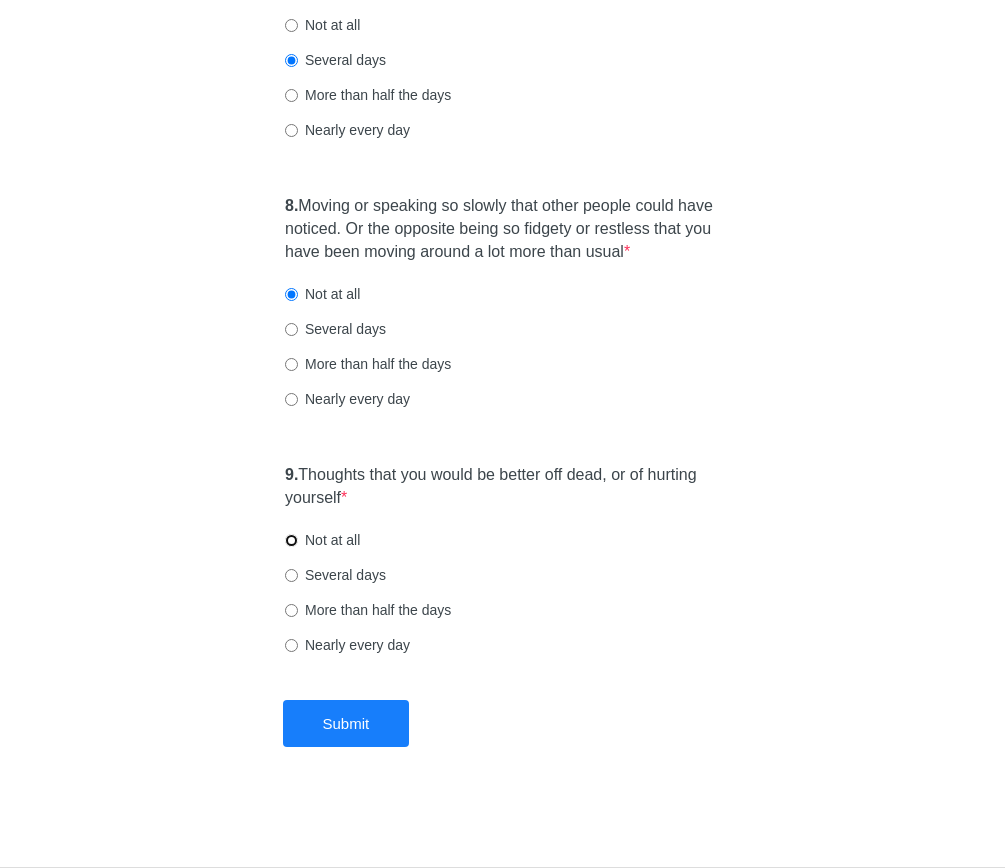click on "Not at all" at bounding box center (291, 540) 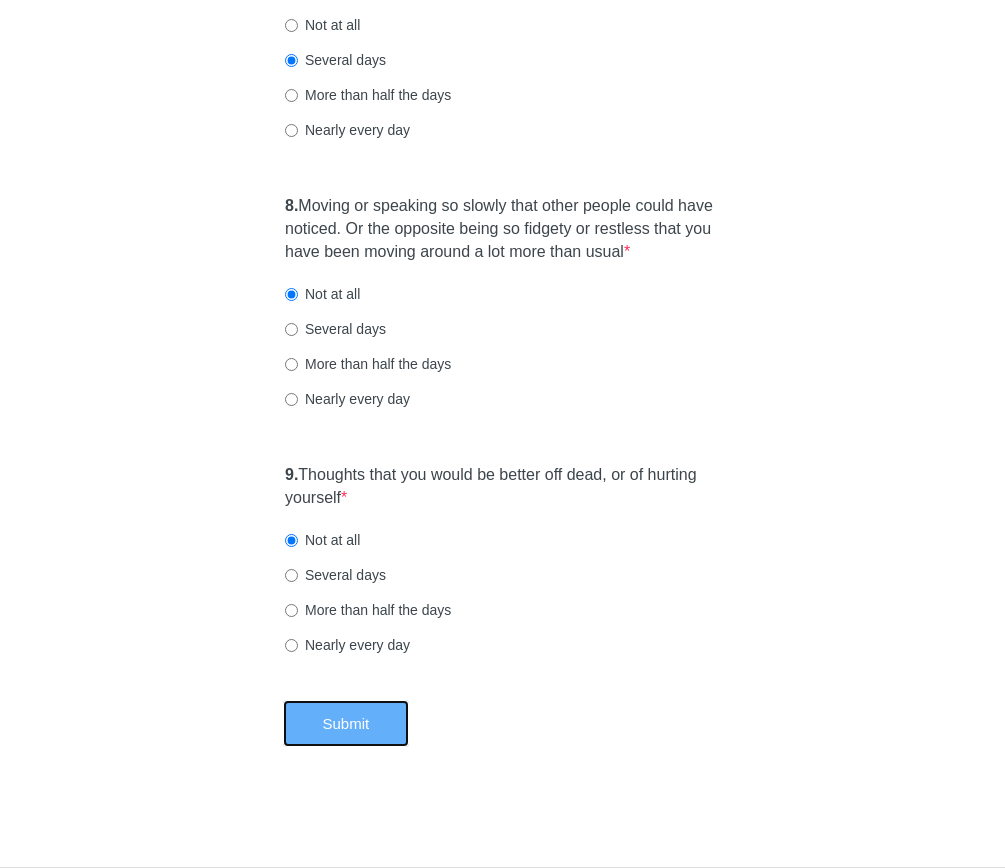 click on "Submit" at bounding box center [346, 723] 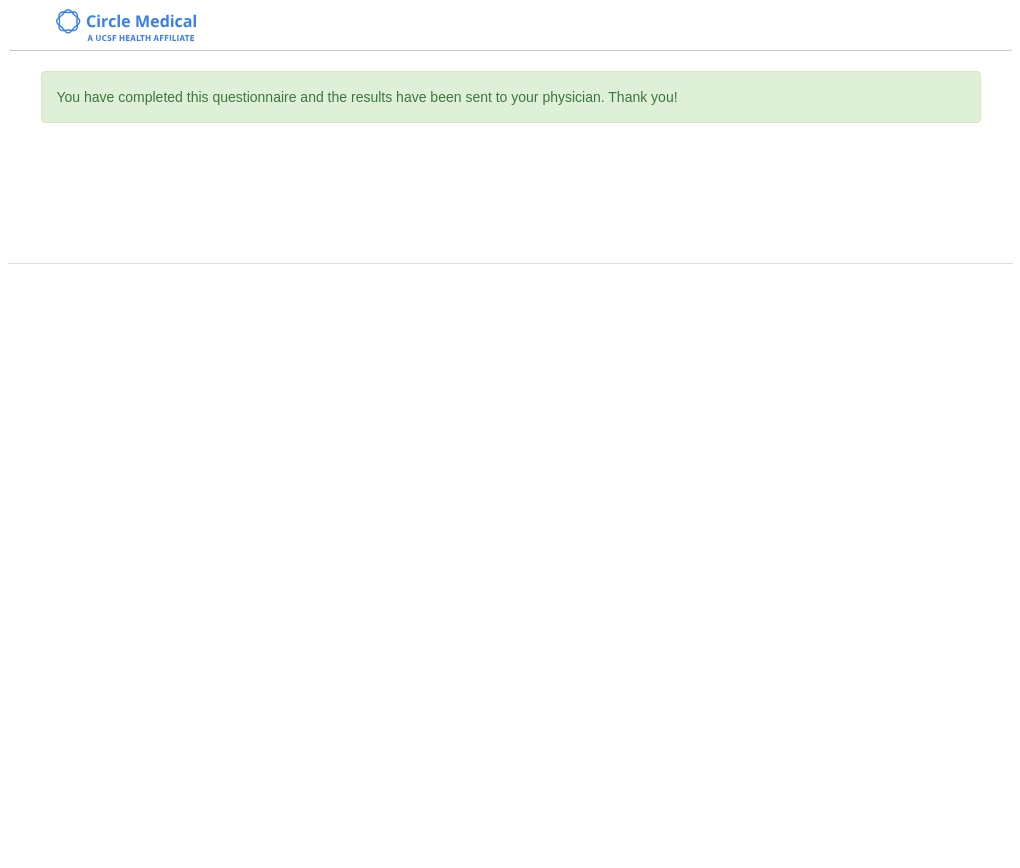 scroll, scrollTop: 0, scrollLeft: 0, axis: both 